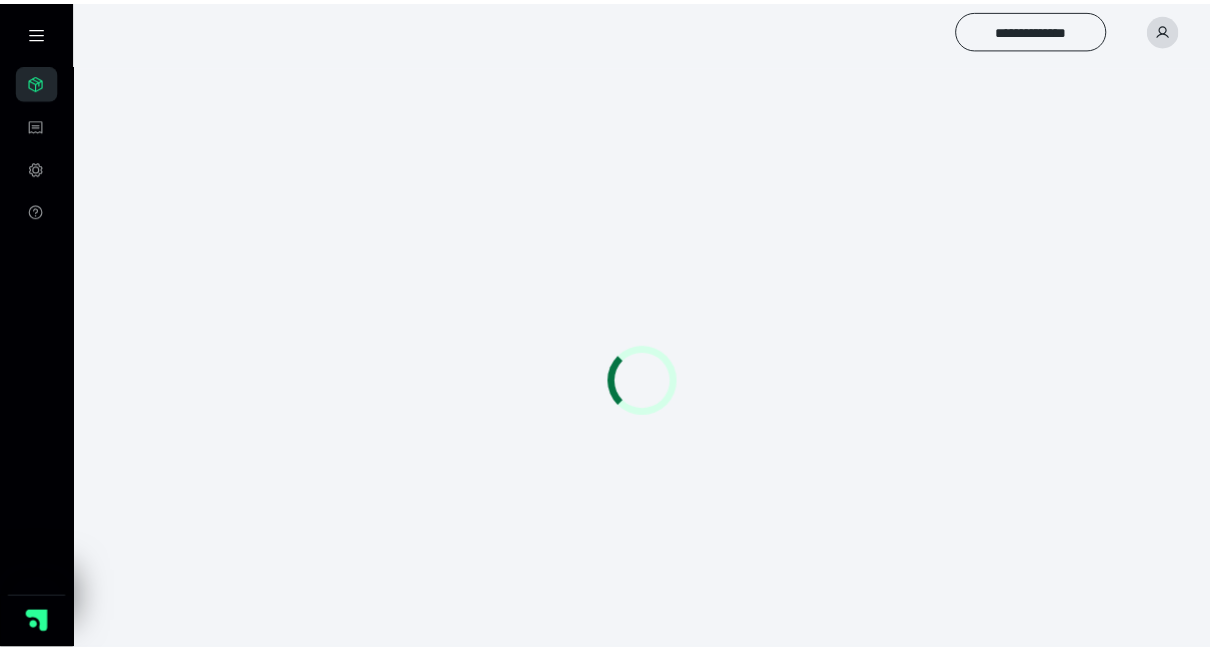 scroll, scrollTop: 0, scrollLeft: 0, axis: both 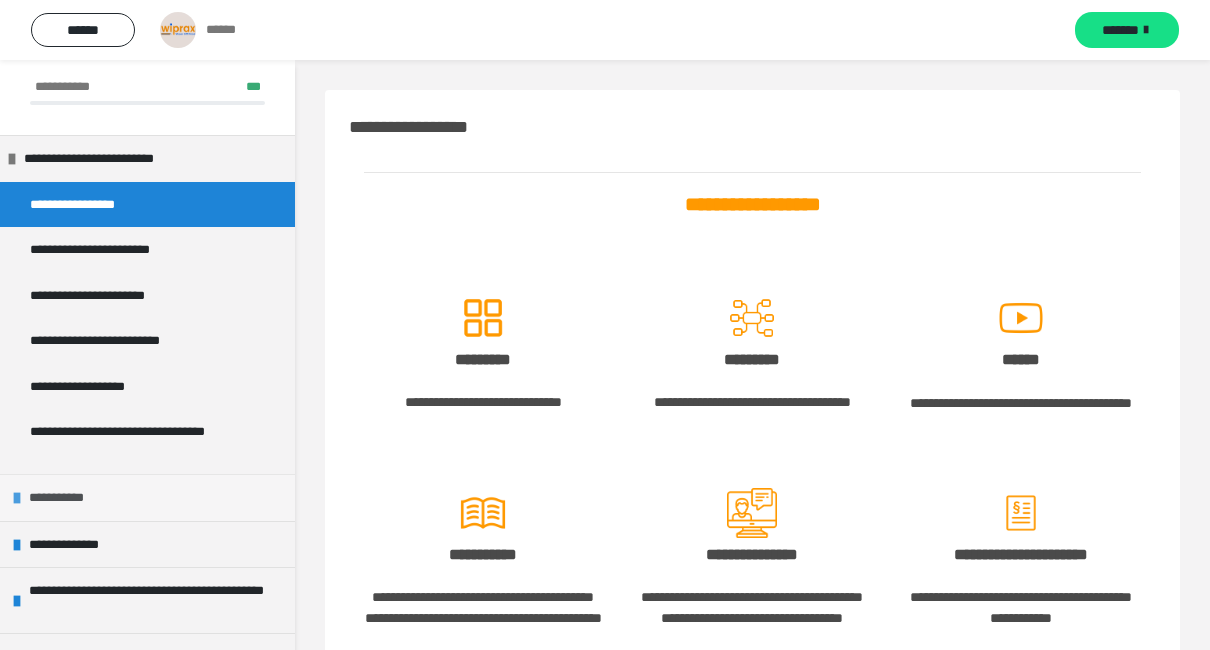 click on "**********" at bounding box center (64, 498) 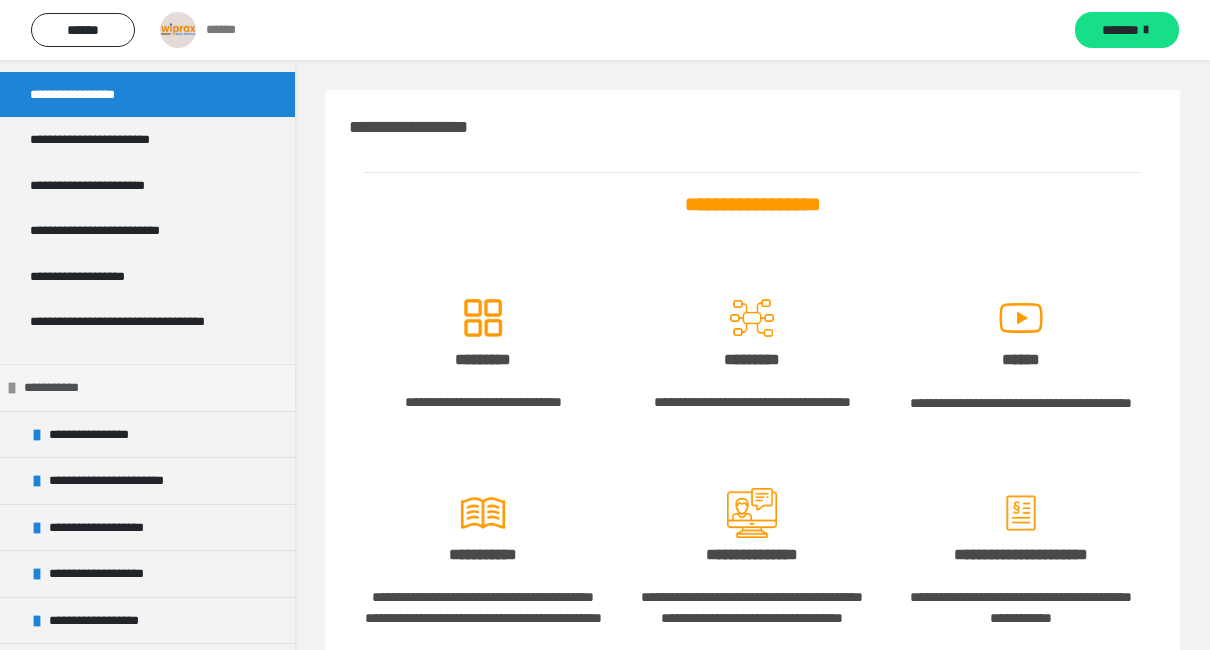 scroll, scrollTop: 300, scrollLeft: 0, axis: vertical 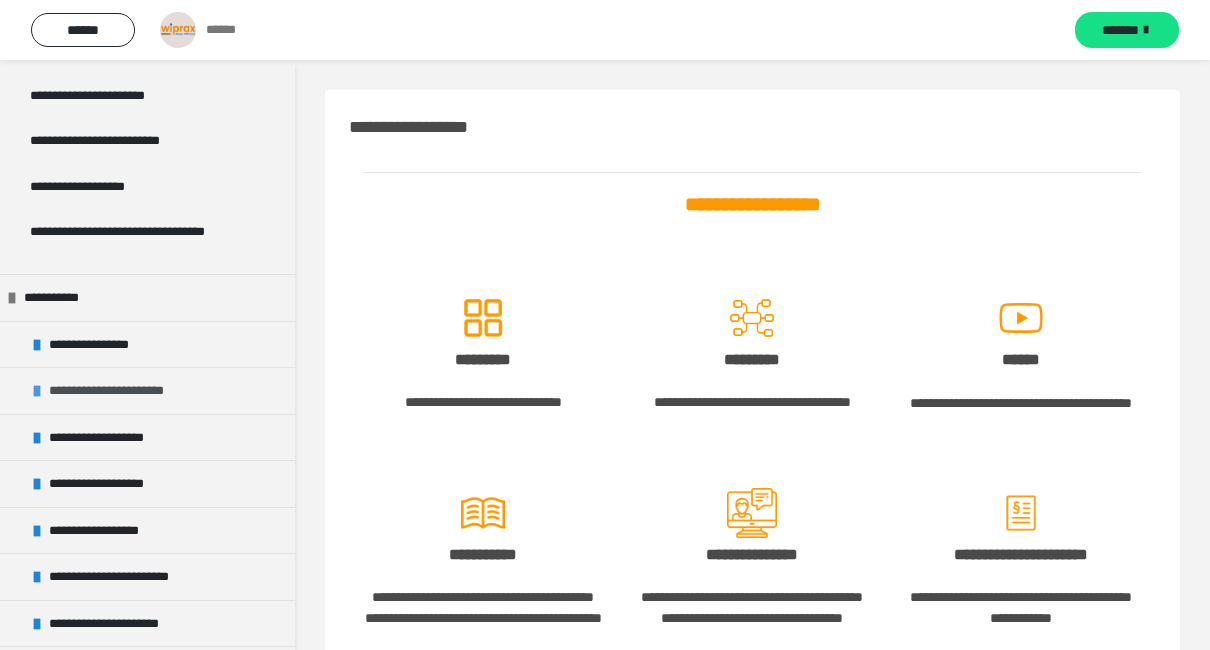 click on "**********" at bounding box center [122, 391] 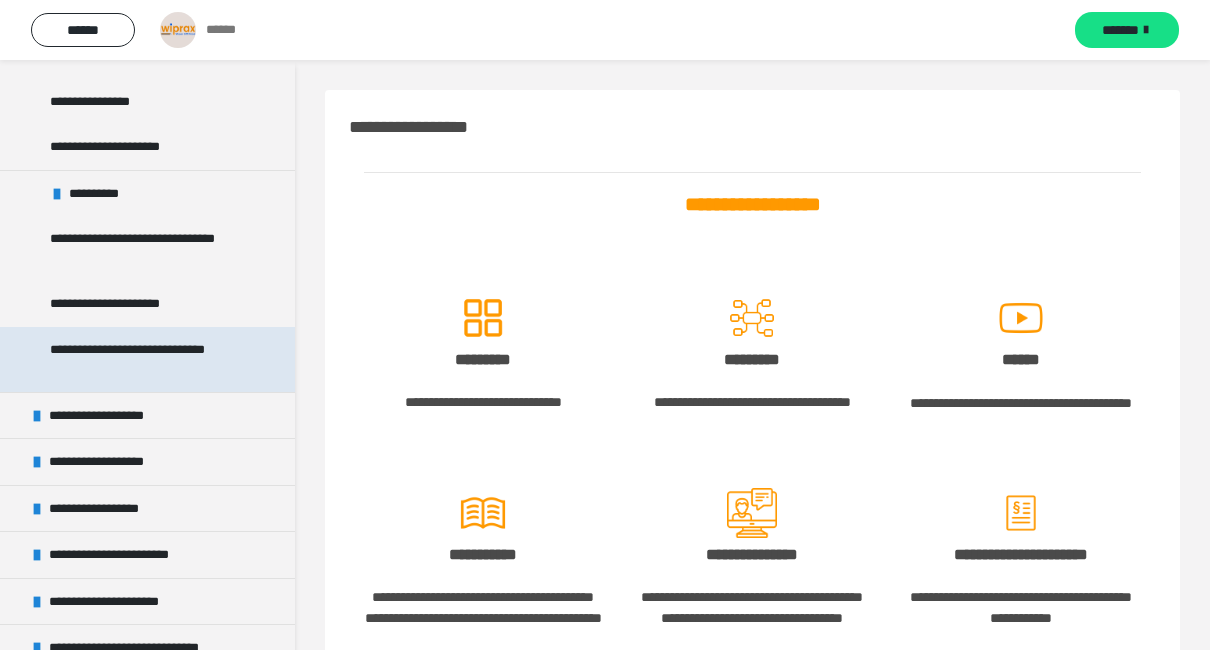 scroll, scrollTop: 600, scrollLeft: 0, axis: vertical 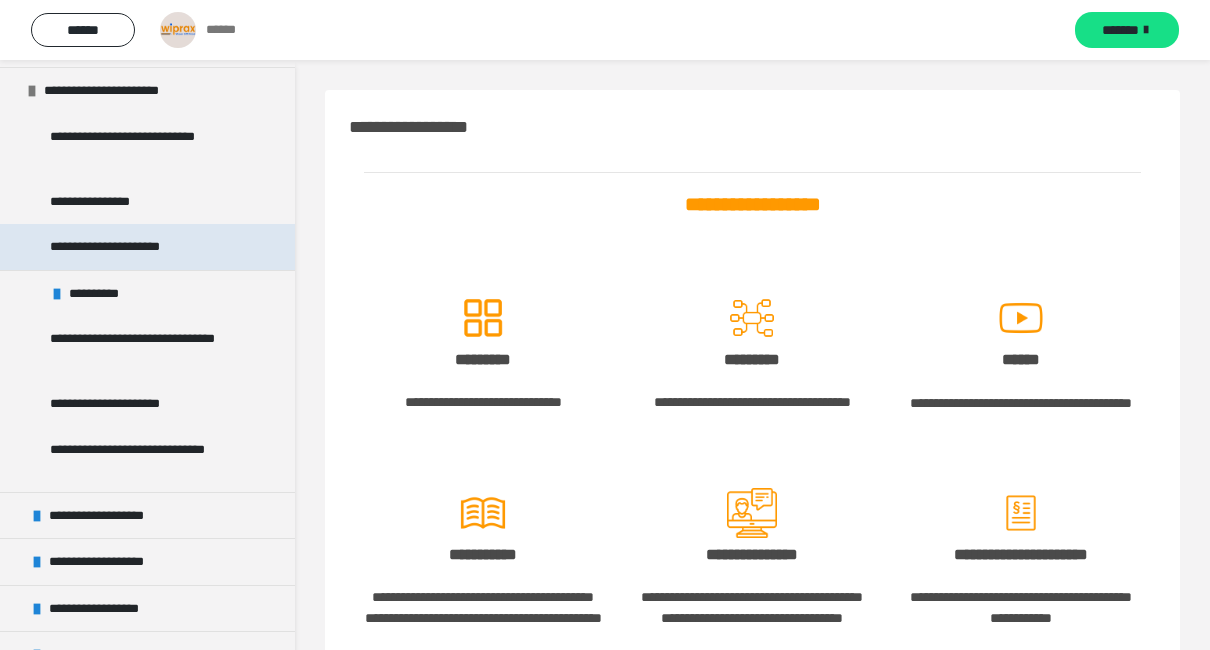 click on "**********" at bounding box center (126, 247) 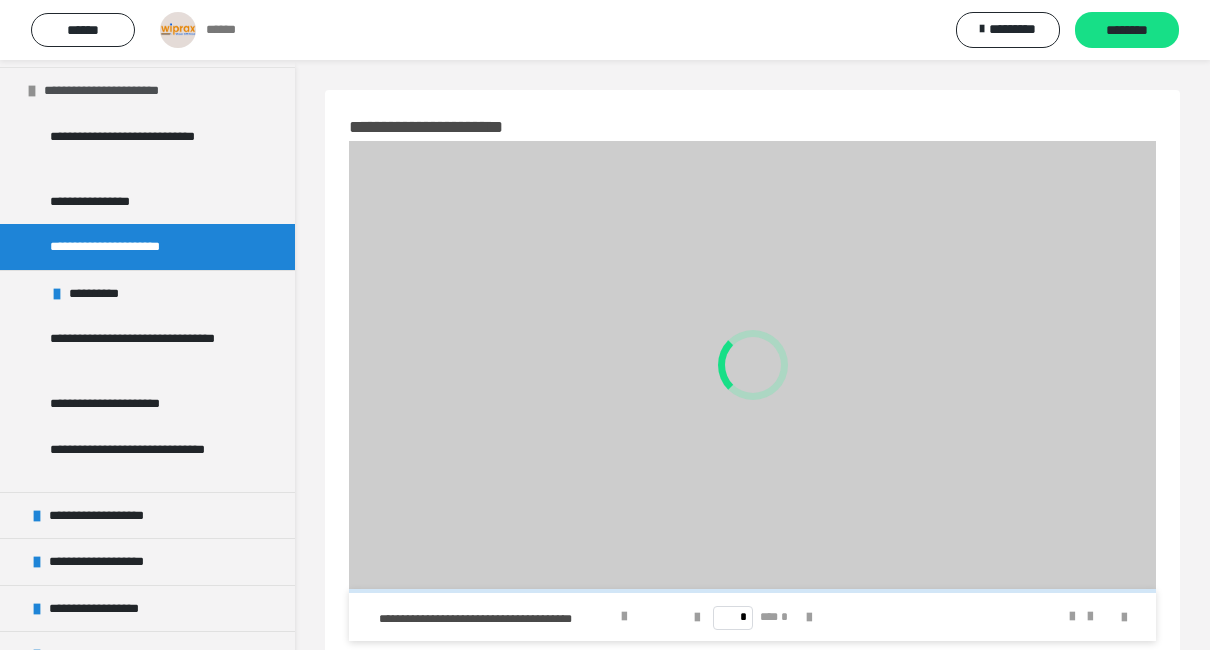 click at bounding box center [32, 91] 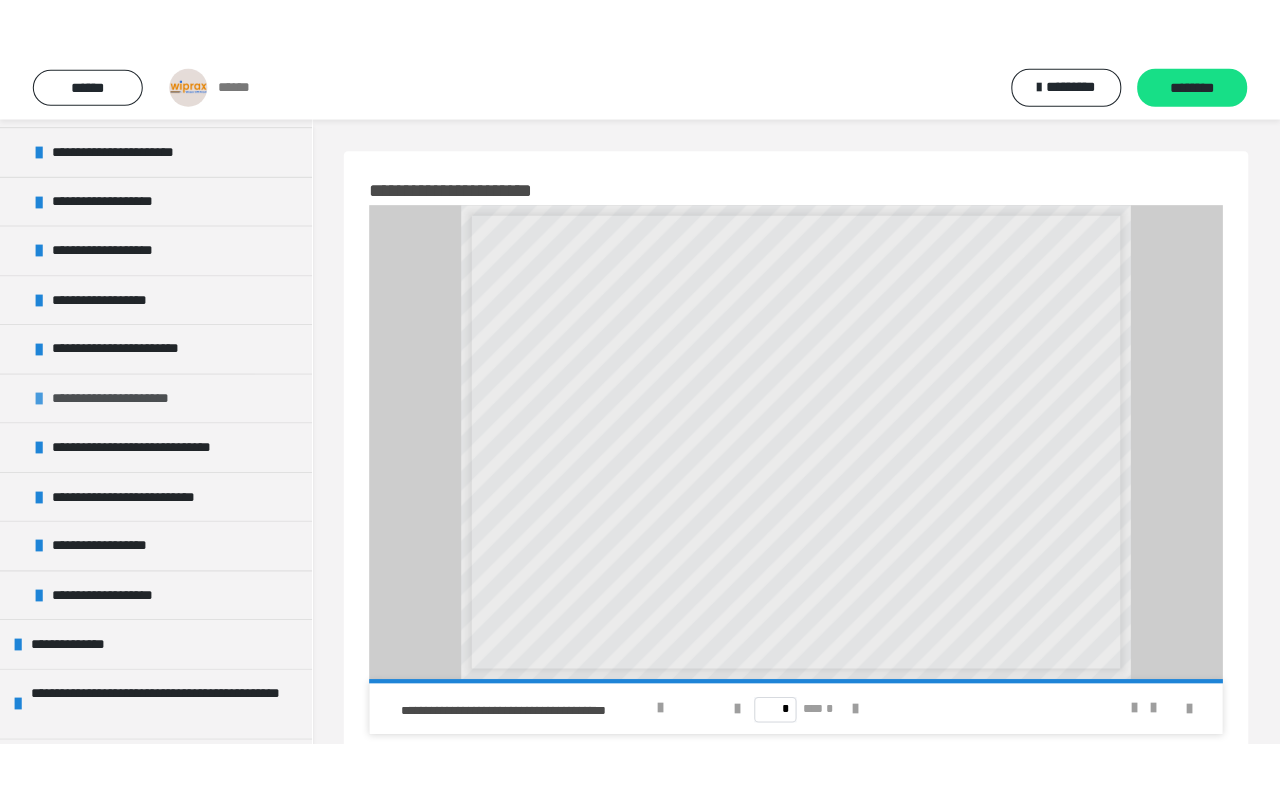 scroll, scrollTop: 500, scrollLeft: 0, axis: vertical 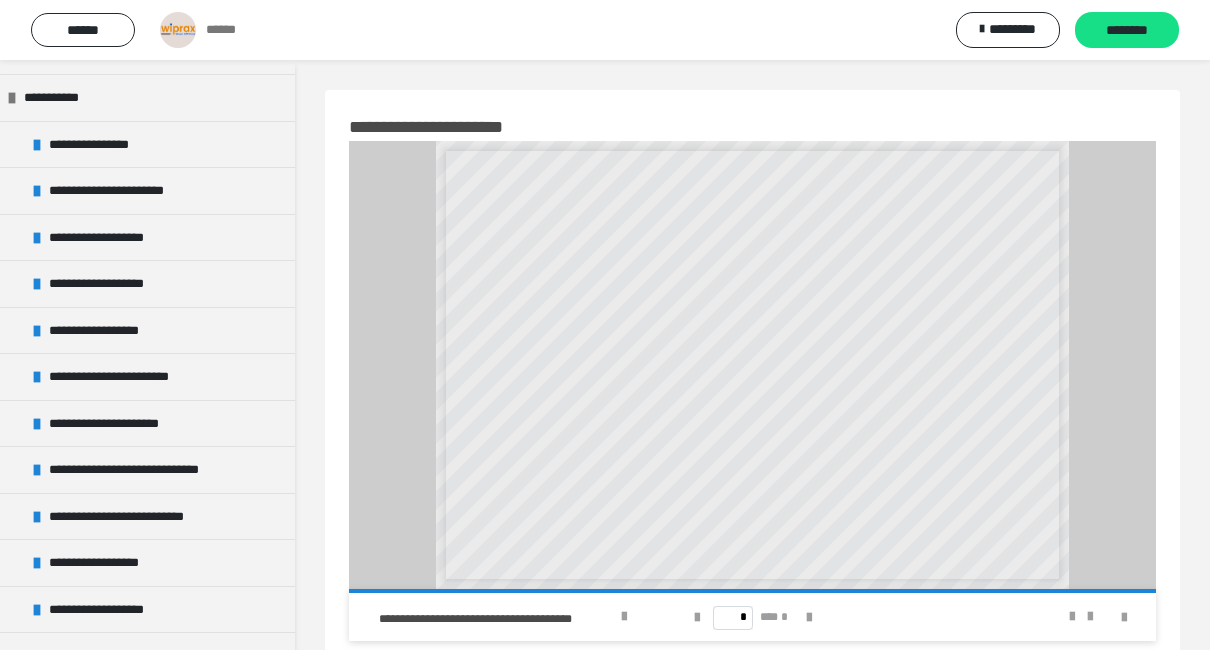 click at bounding box center (1112, 617) 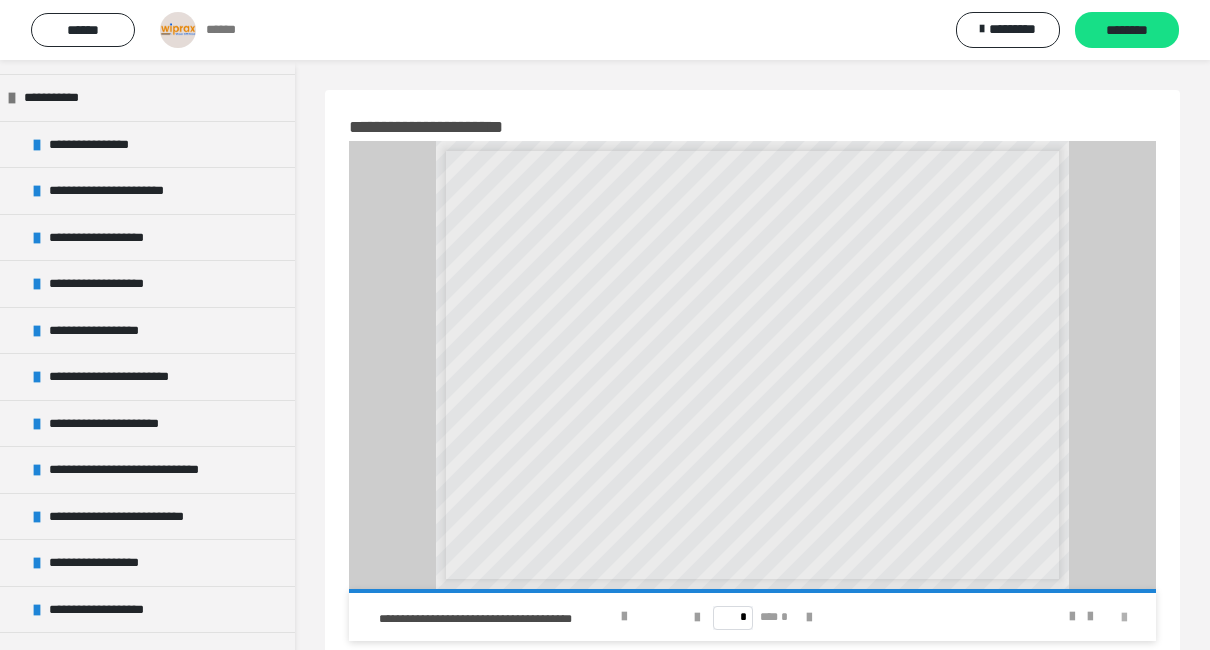 click at bounding box center (1124, 618) 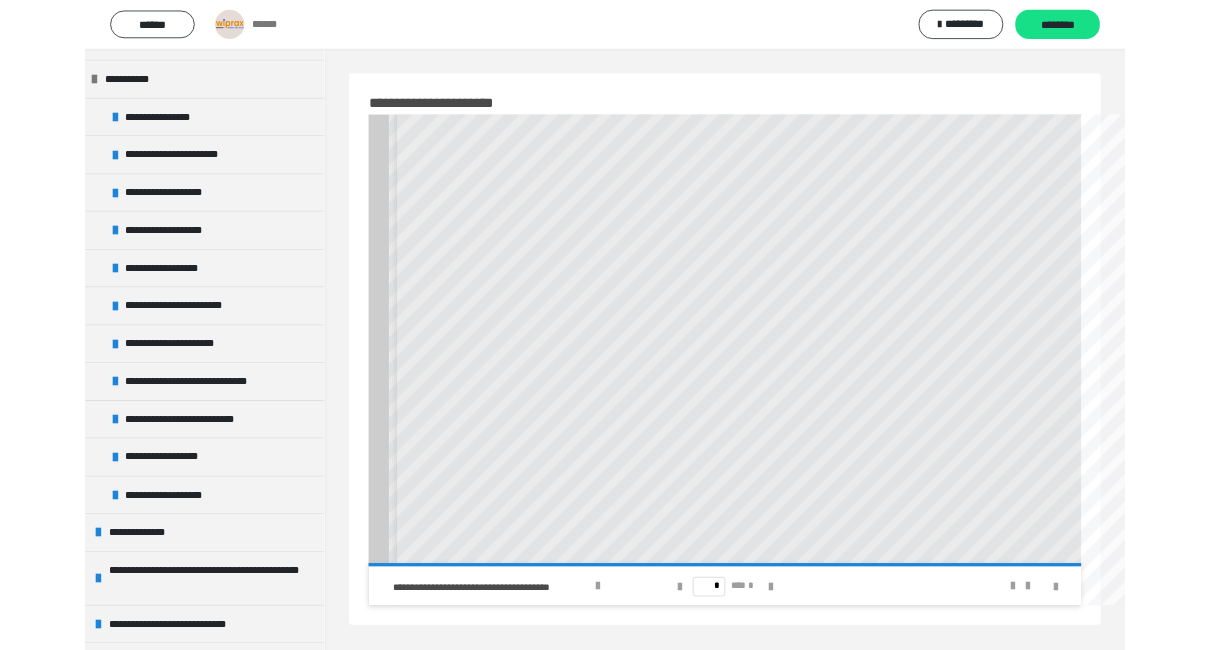 scroll, scrollTop: 0, scrollLeft: 0, axis: both 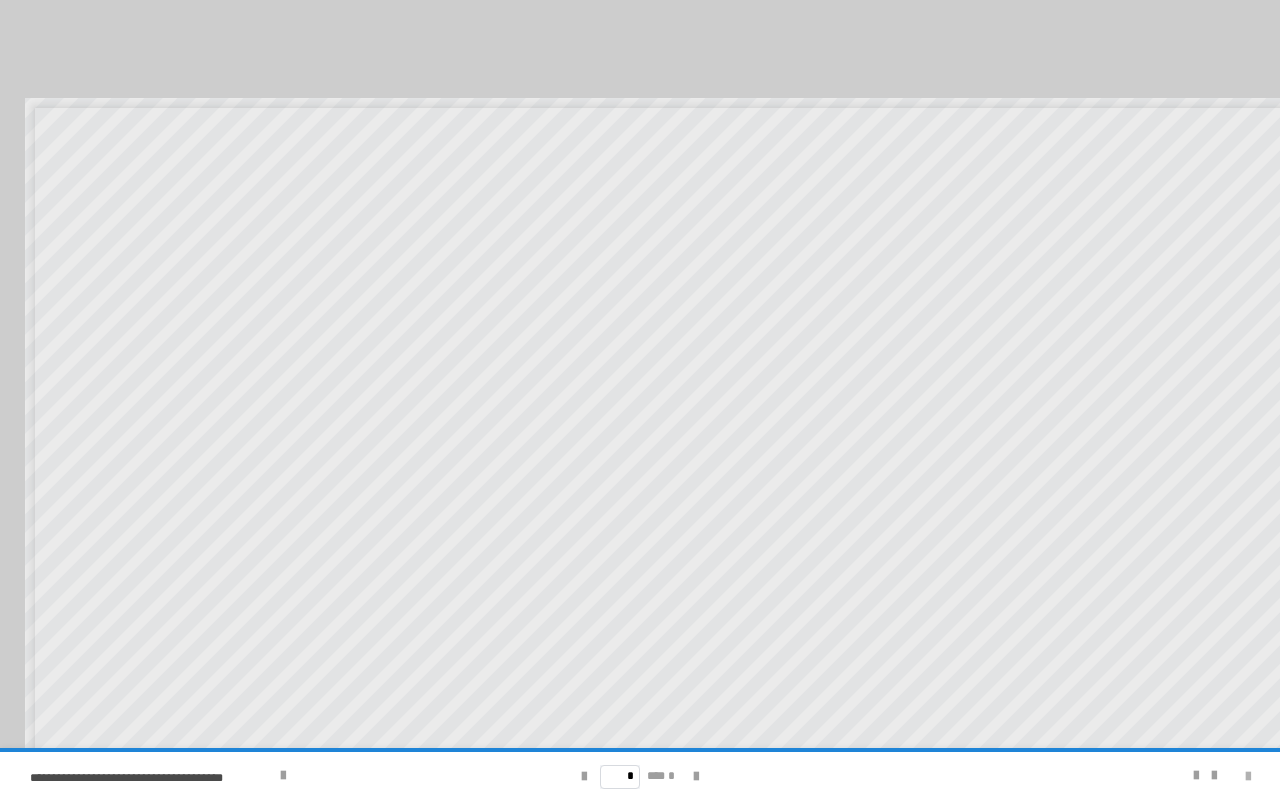 click at bounding box center [1248, 777] 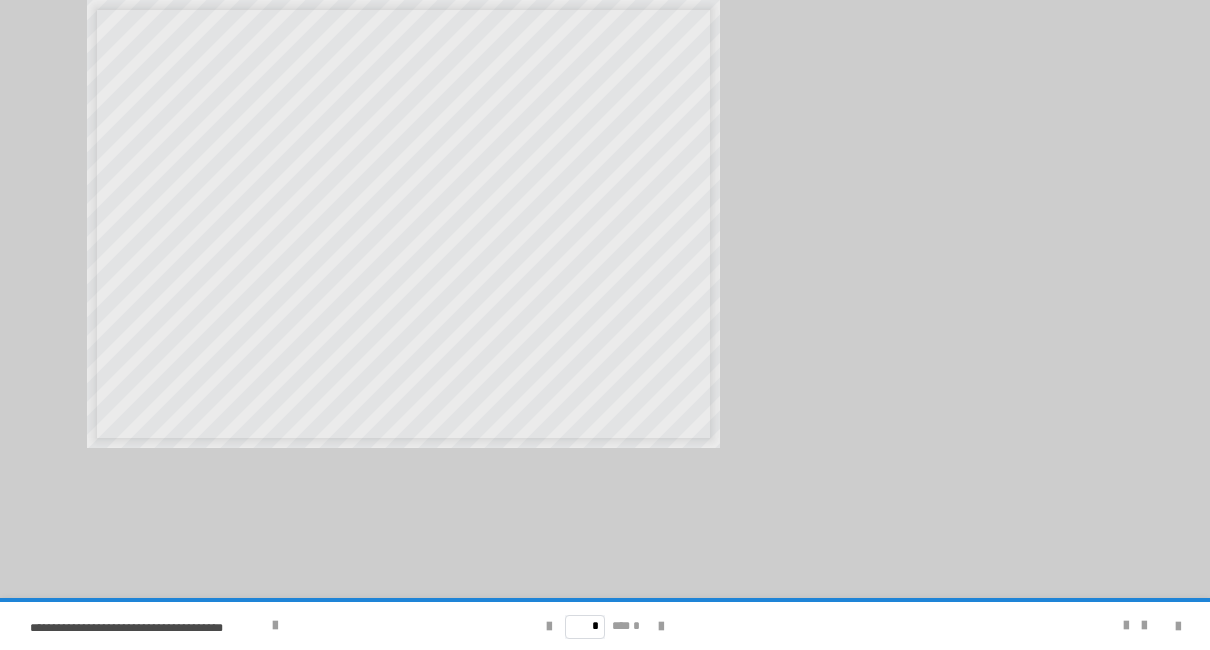 scroll, scrollTop: 60, scrollLeft: 0, axis: vertical 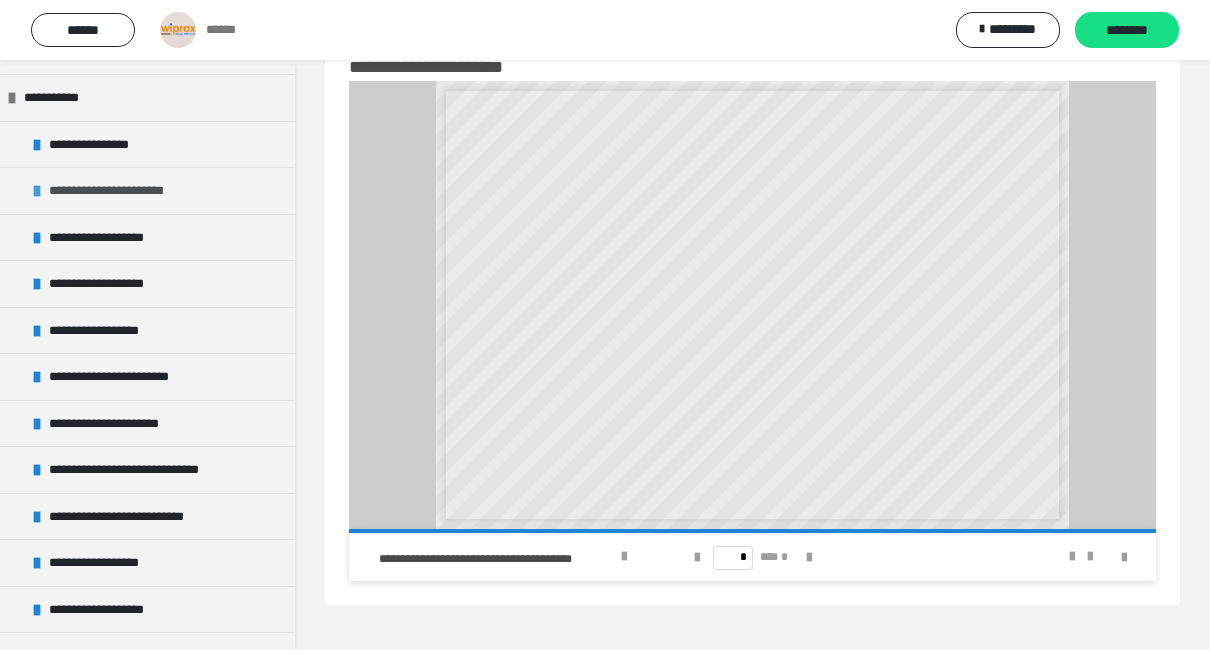 click at bounding box center [37, 191] 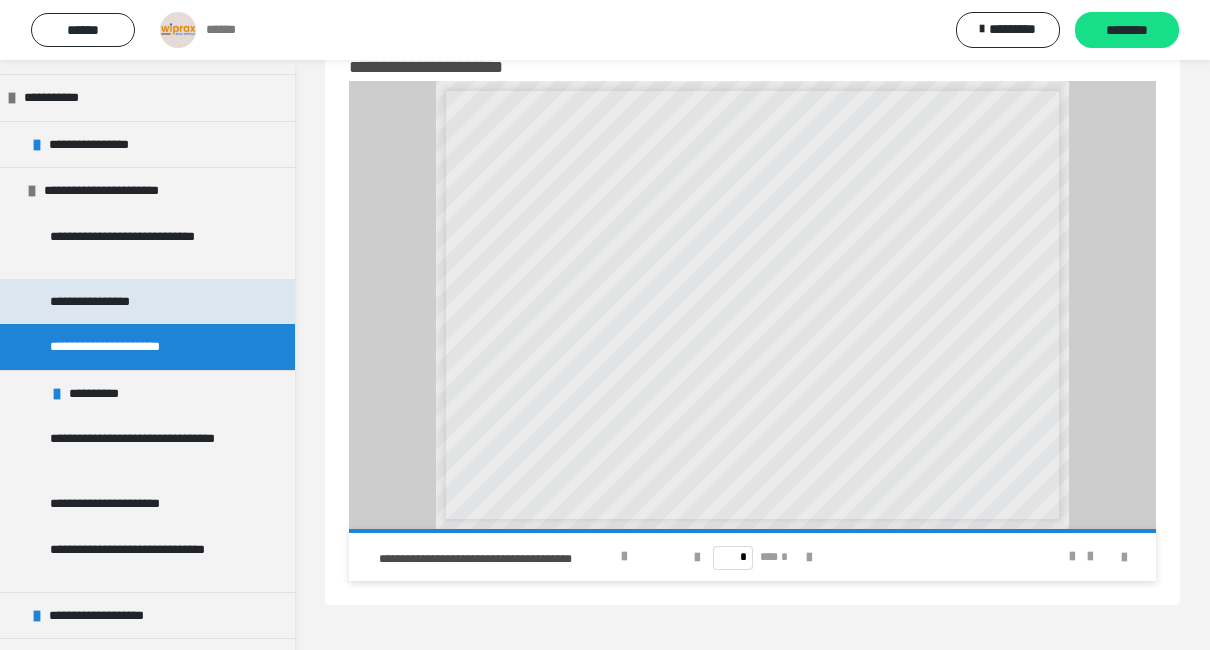 click on "**********" at bounding box center (108, 302) 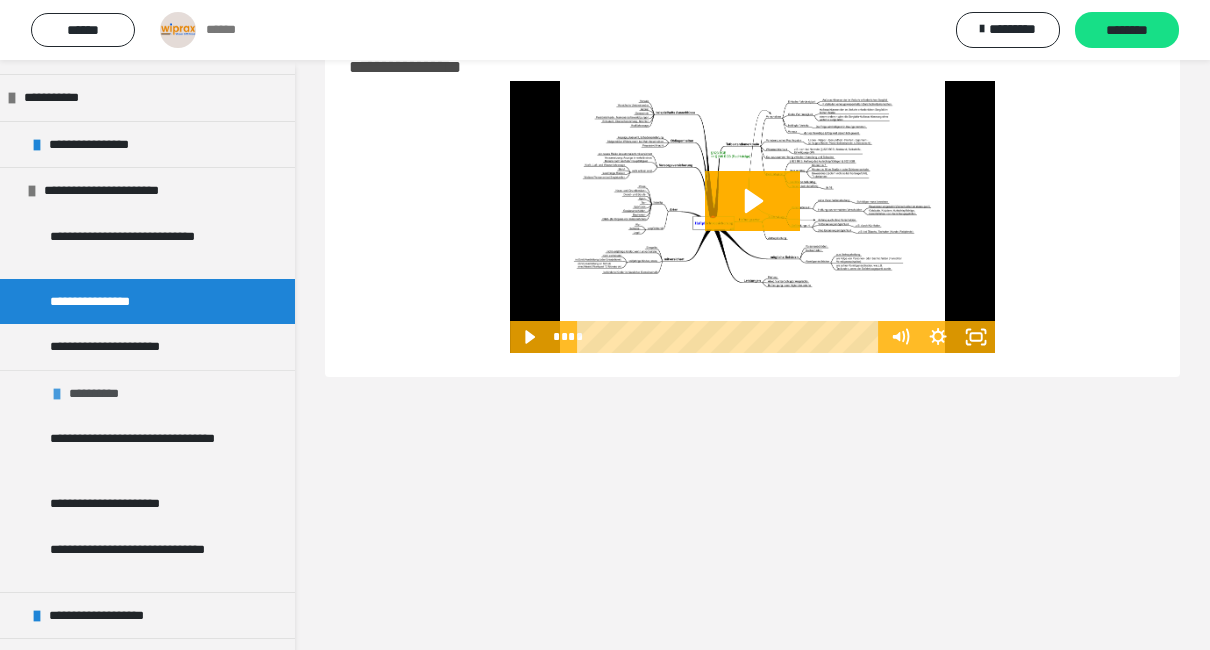 click at bounding box center (57, 394) 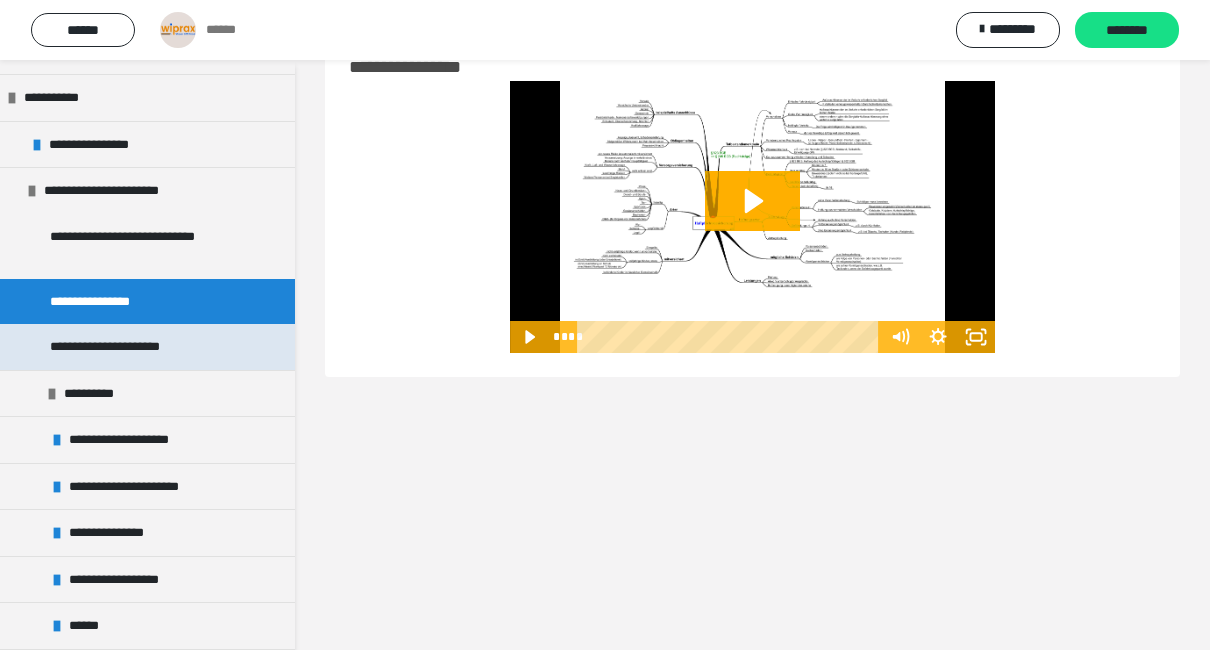 click on "**********" at bounding box center (126, 347) 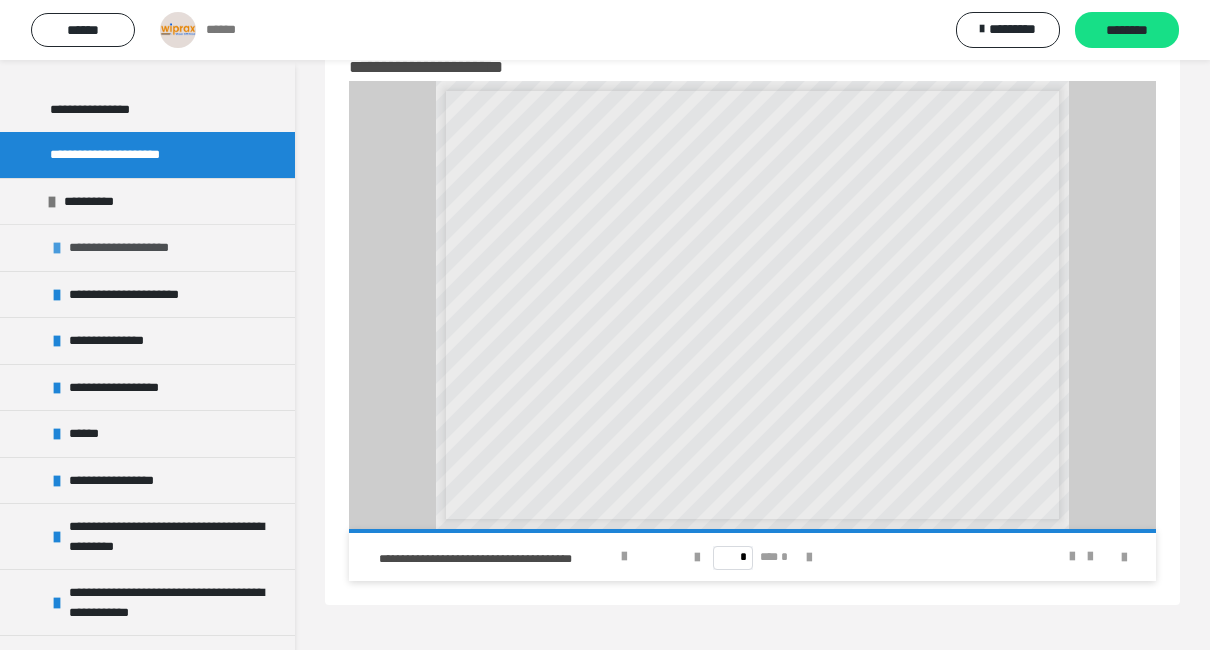 scroll, scrollTop: 700, scrollLeft: 0, axis: vertical 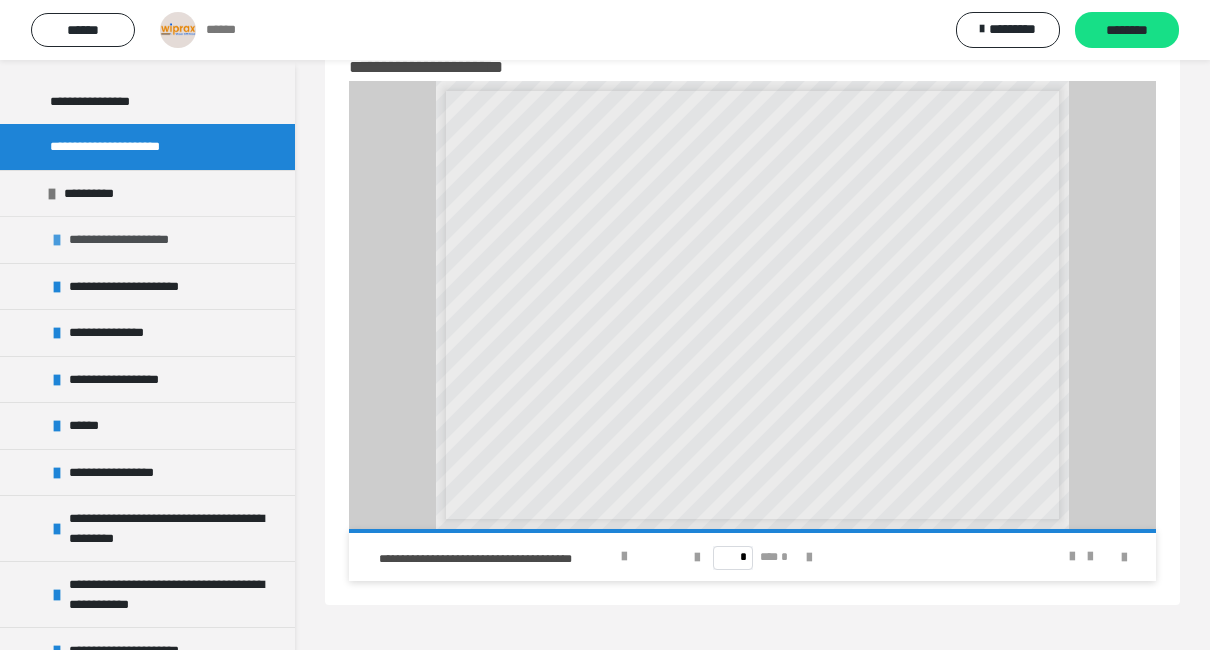 click at bounding box center (57, 240) 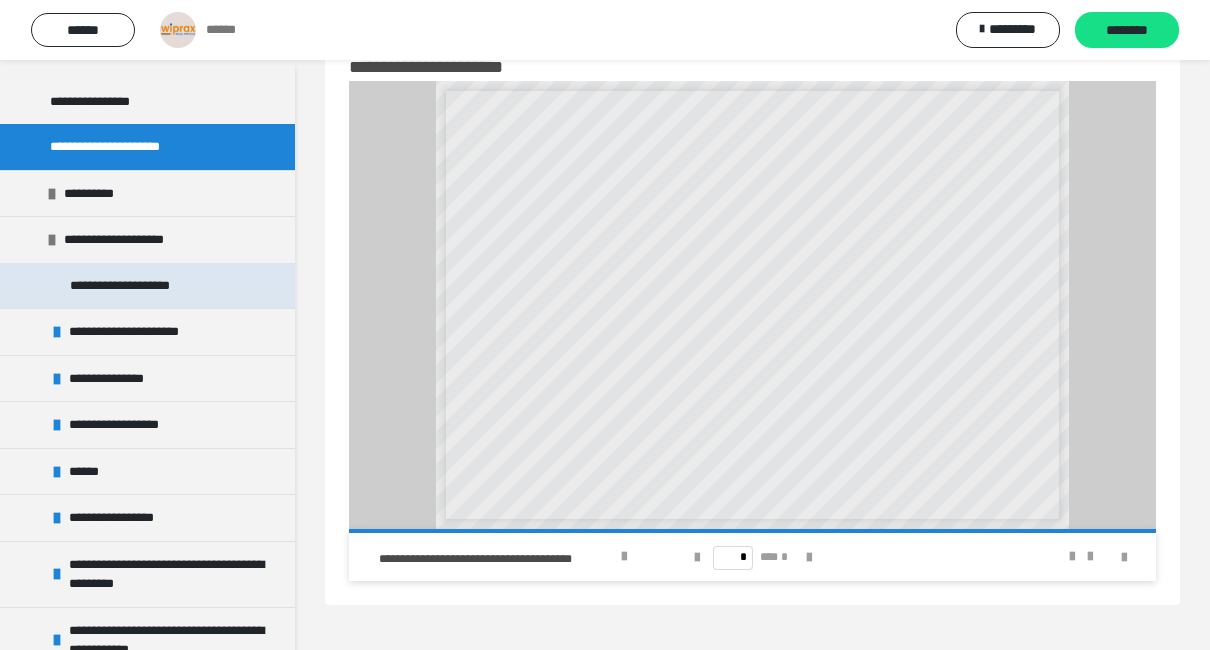 click on "**********" at bounding box center [146, 286] 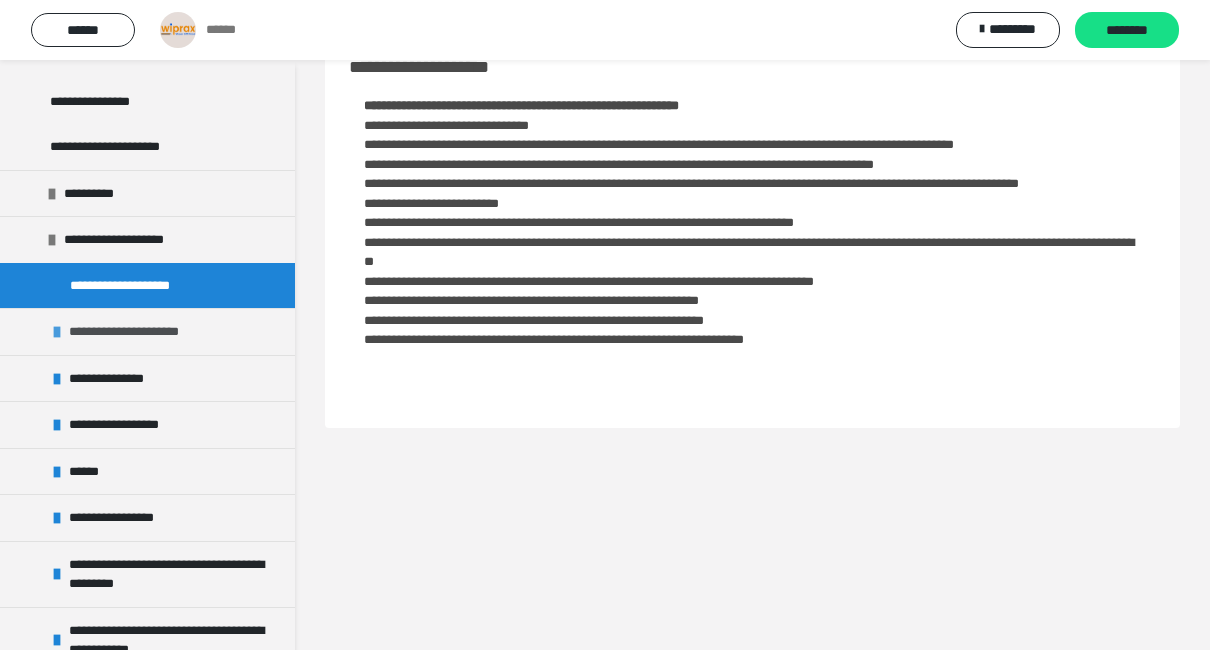 click at bounding box center (57, 332) 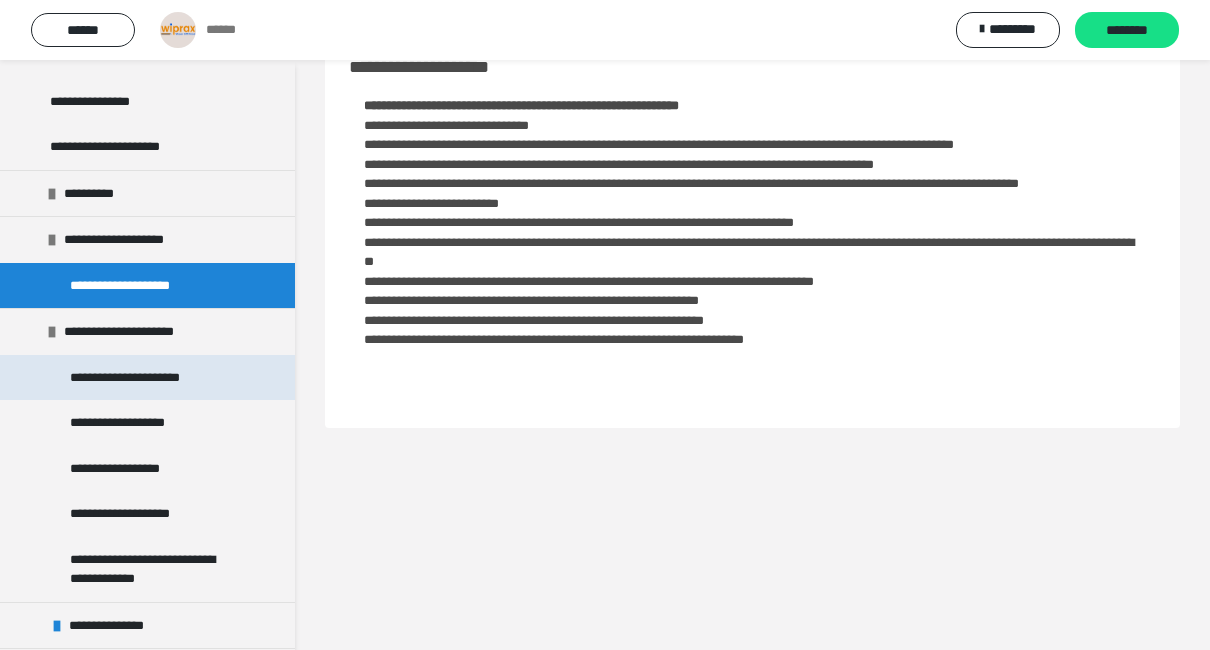 click on "**********" at bounding box center (150, 378) 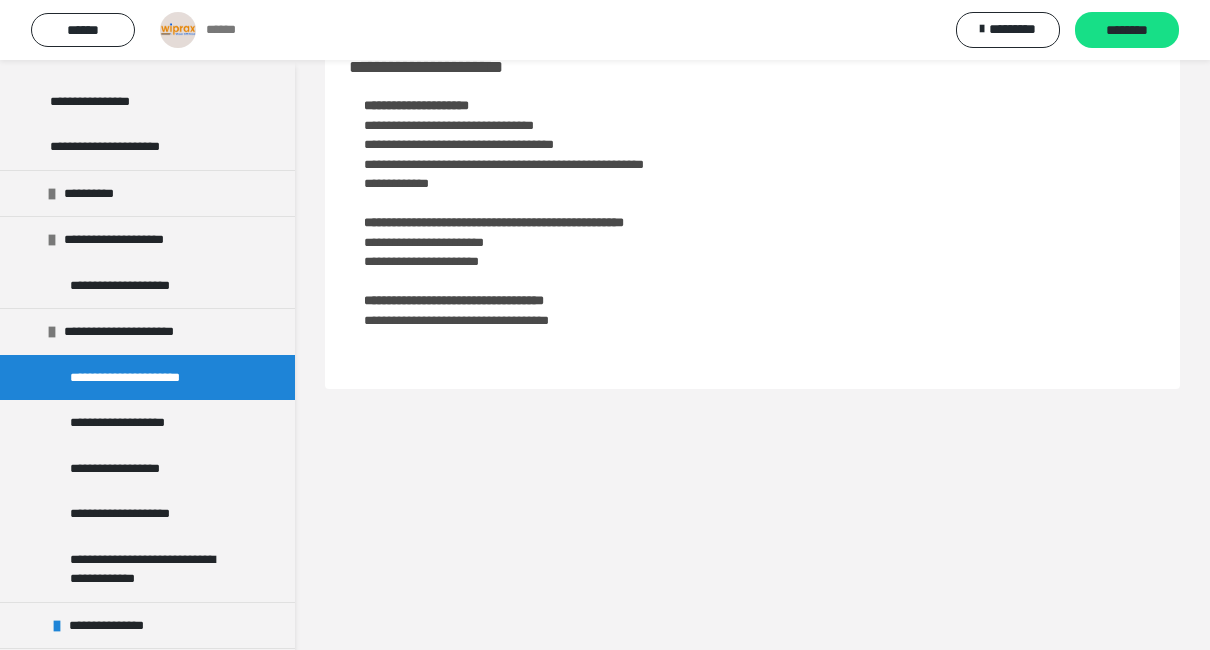 scroll, scrollTop: 0, scrollLeft: 0, axis: both 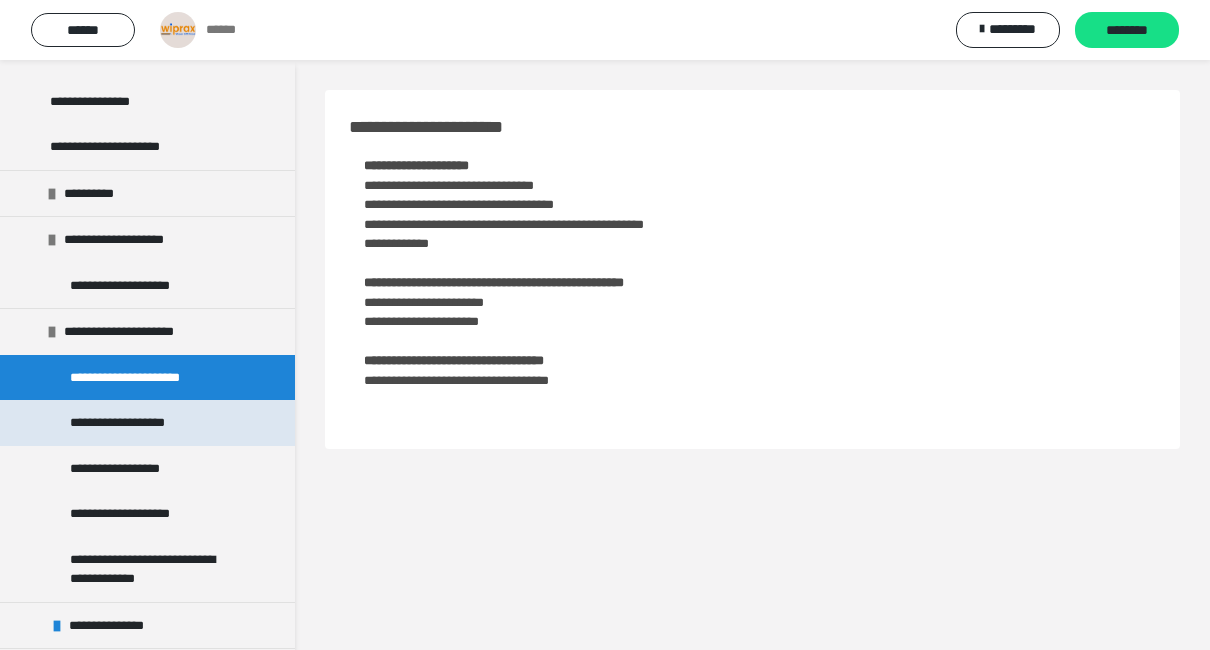 click on "**********" at bounding box center (140, 423) 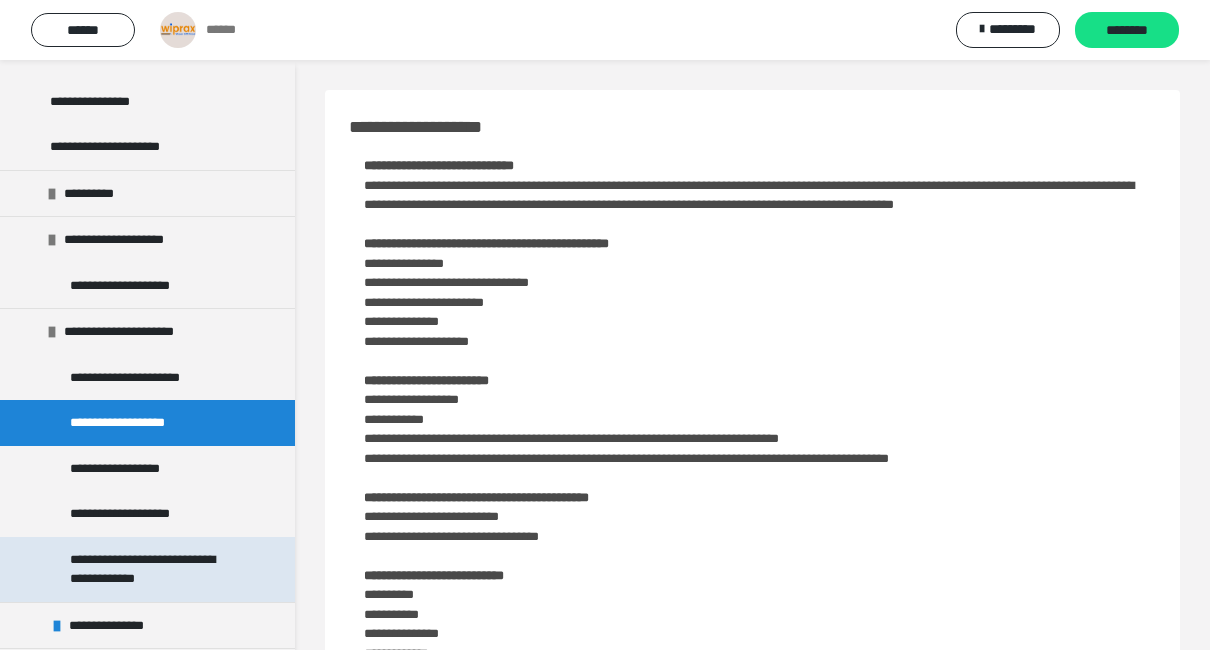 click on "**********" at bounding box center [152, 569] 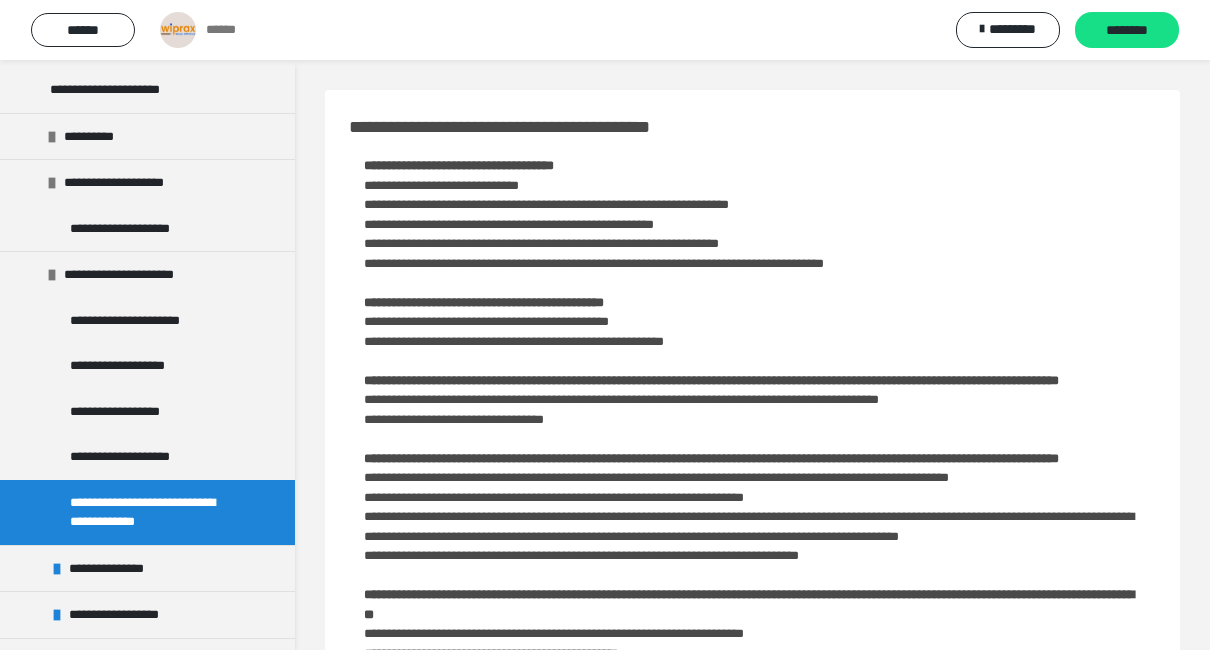 scroll, scrollTop: 800, scrollLeft: 0, axis: vertical 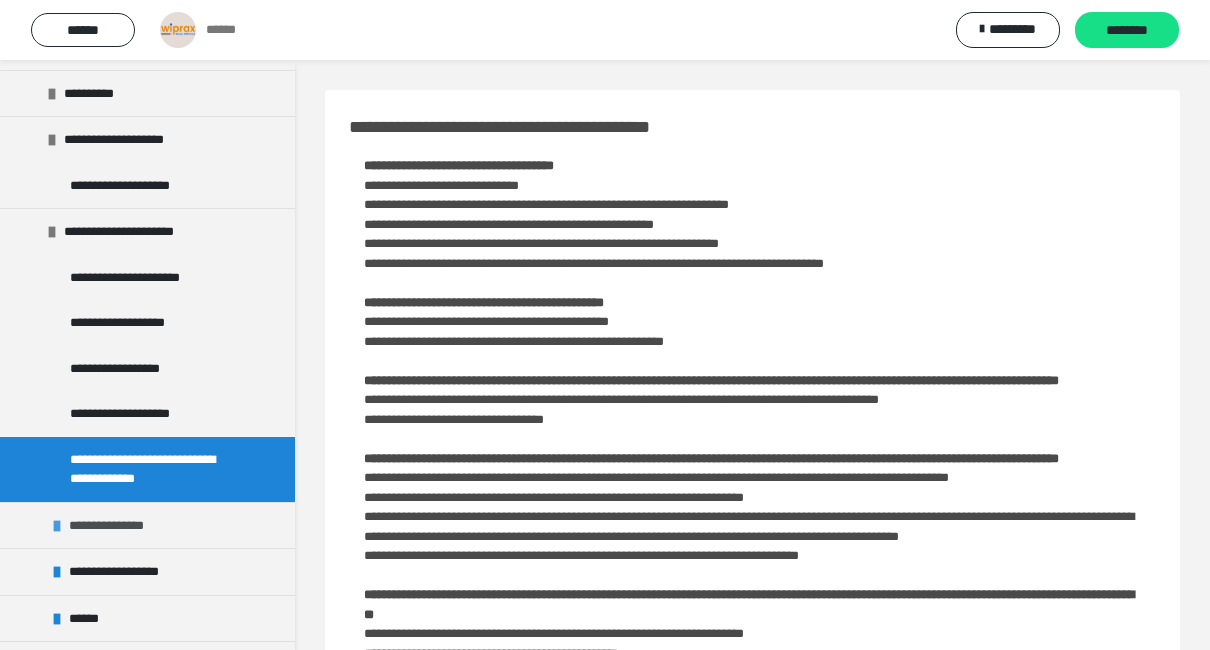click at bounding box center [57, 526] 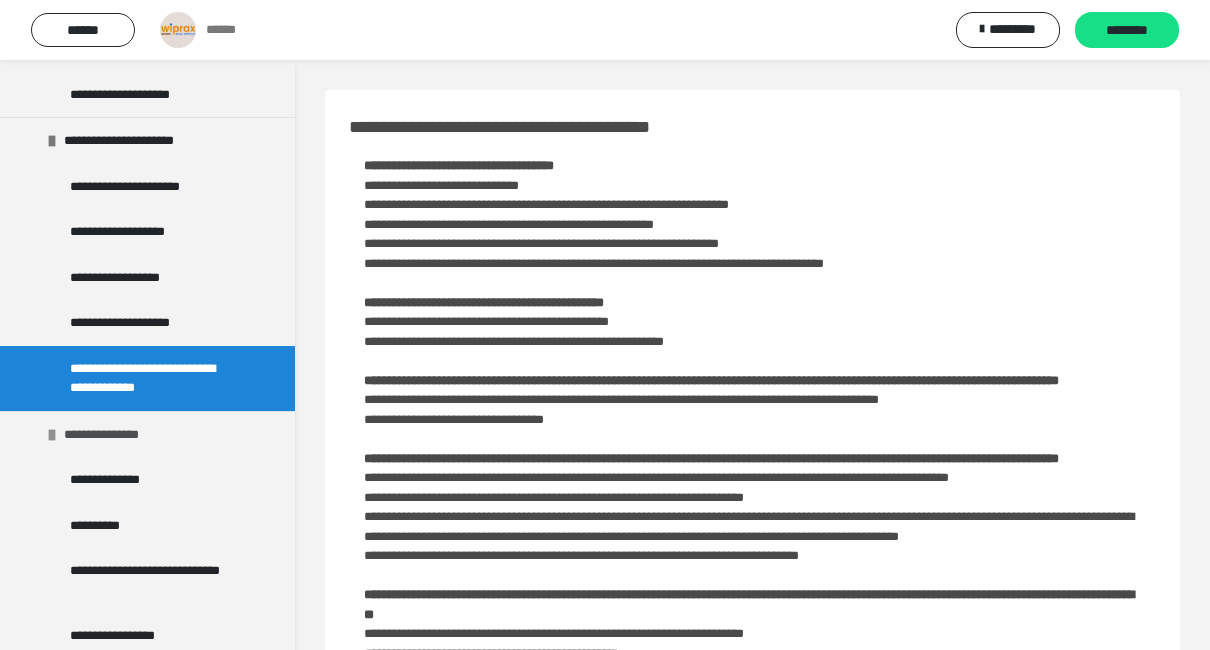 scroll, scrollTop: 1000, scrollLeft: 0, axis: vertical 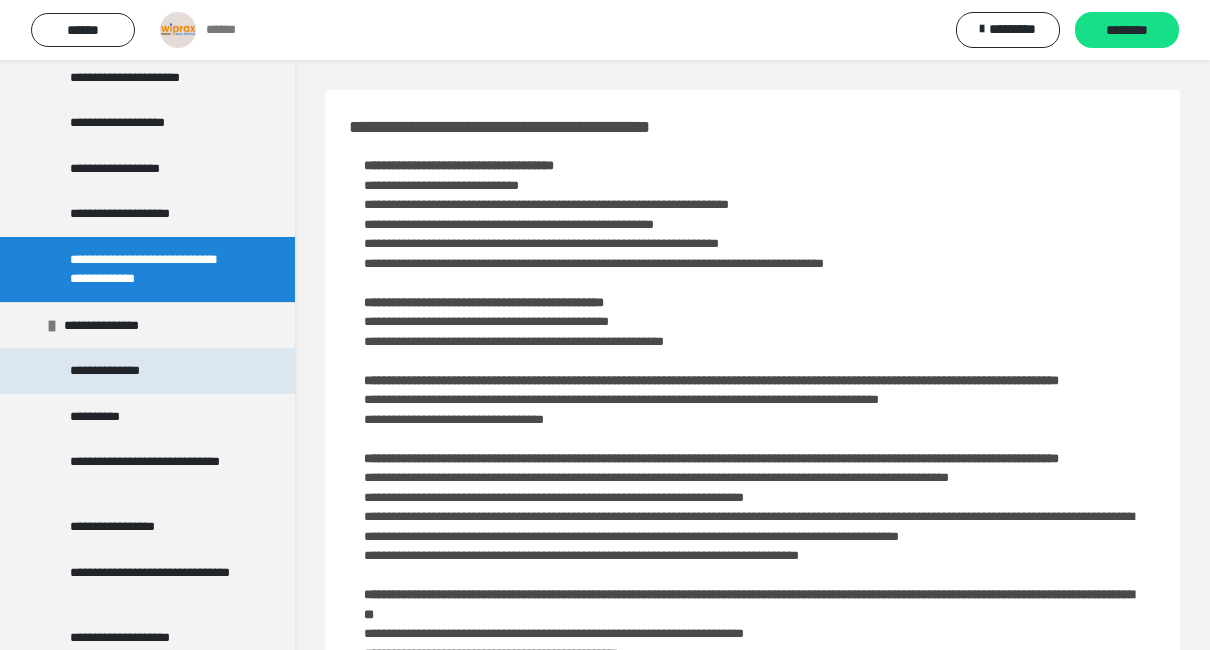 click on "**********" at bounding box center [124, 371] 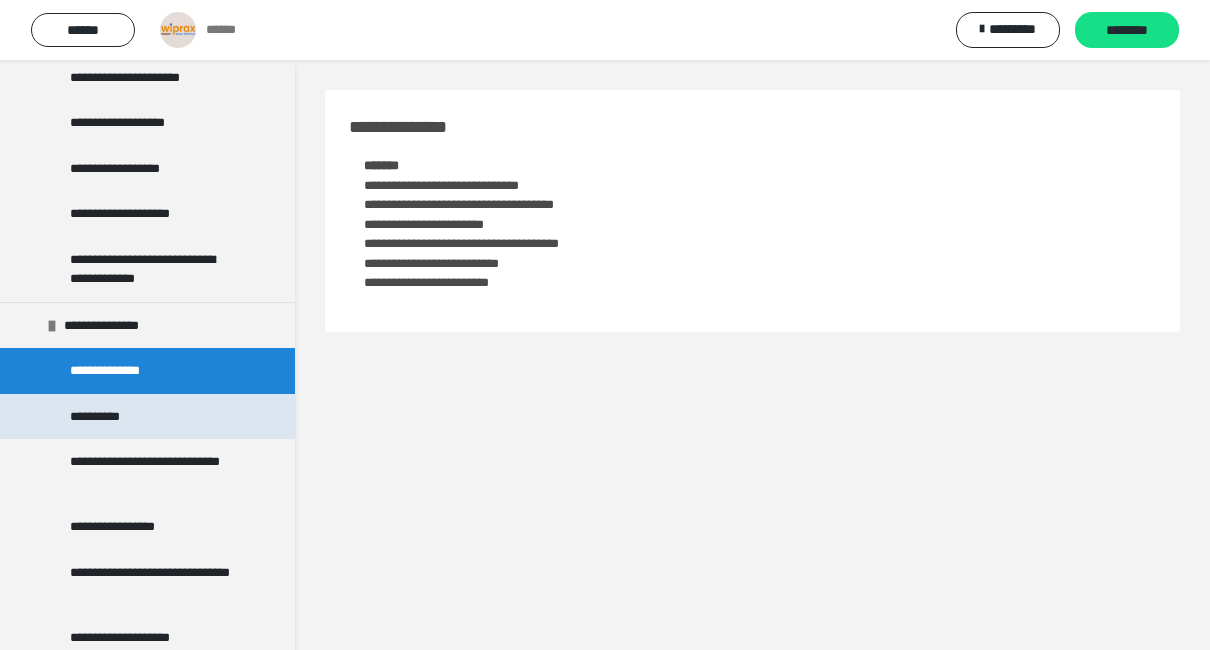 click on "**********" at bounding box center [107, 417] 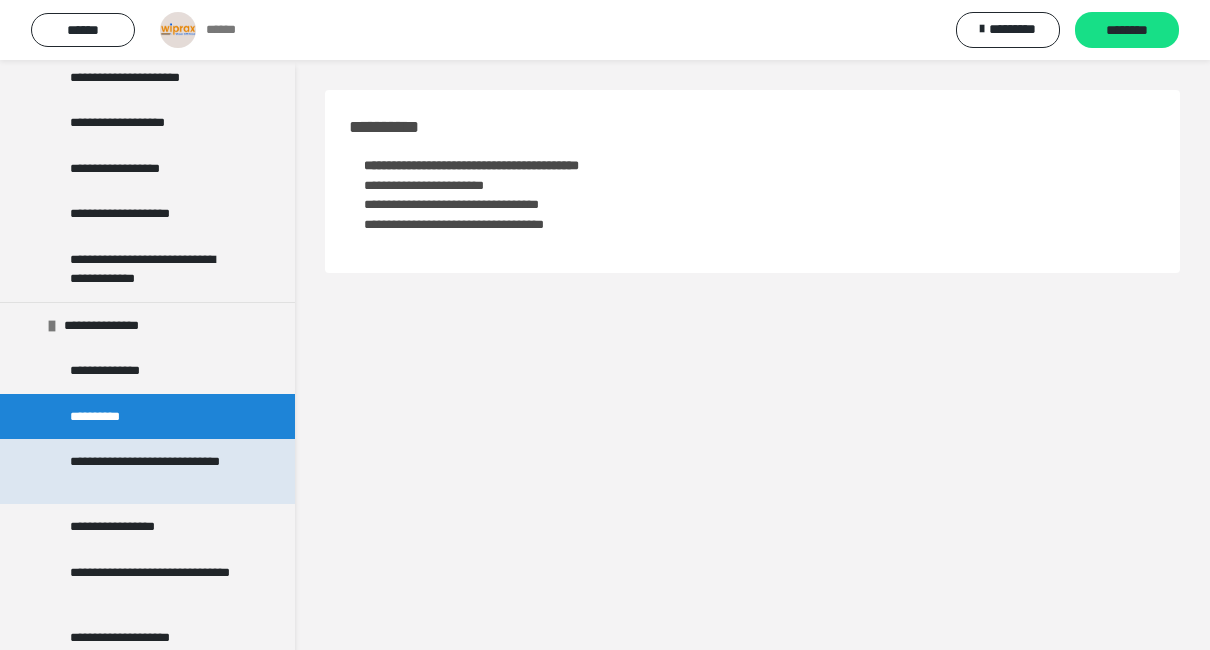 click on "**********" at bounding box center [152, 471] 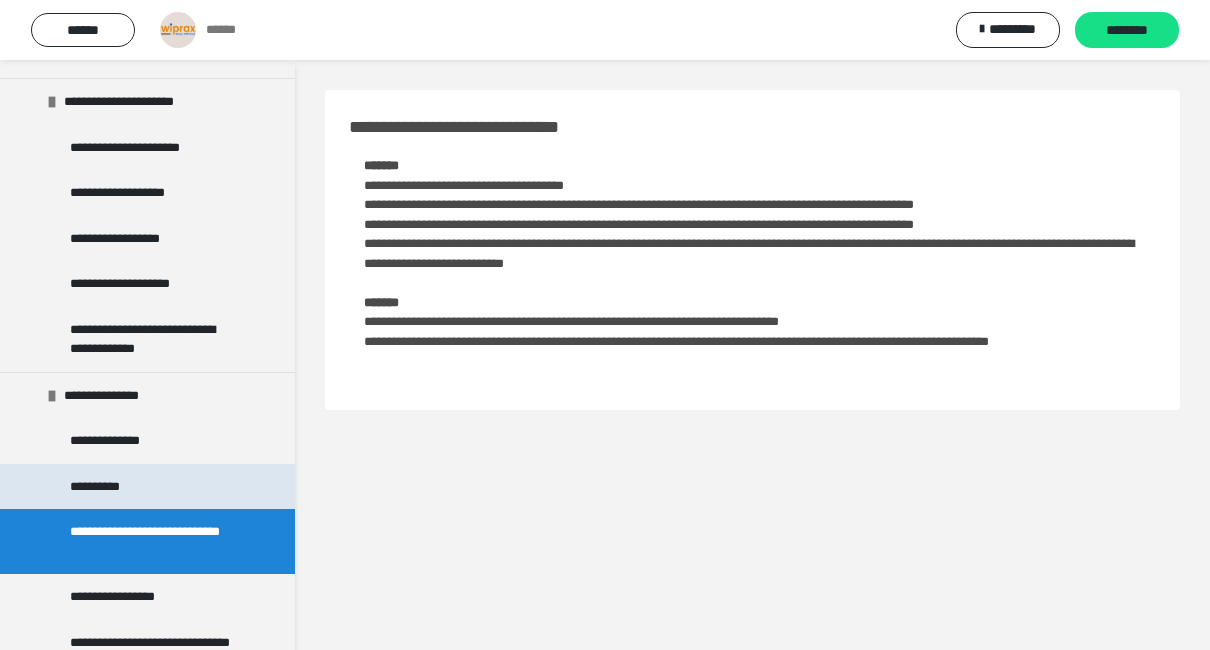 scroll, scrollTop: 900, scrollLeft: 0, axis: vertical 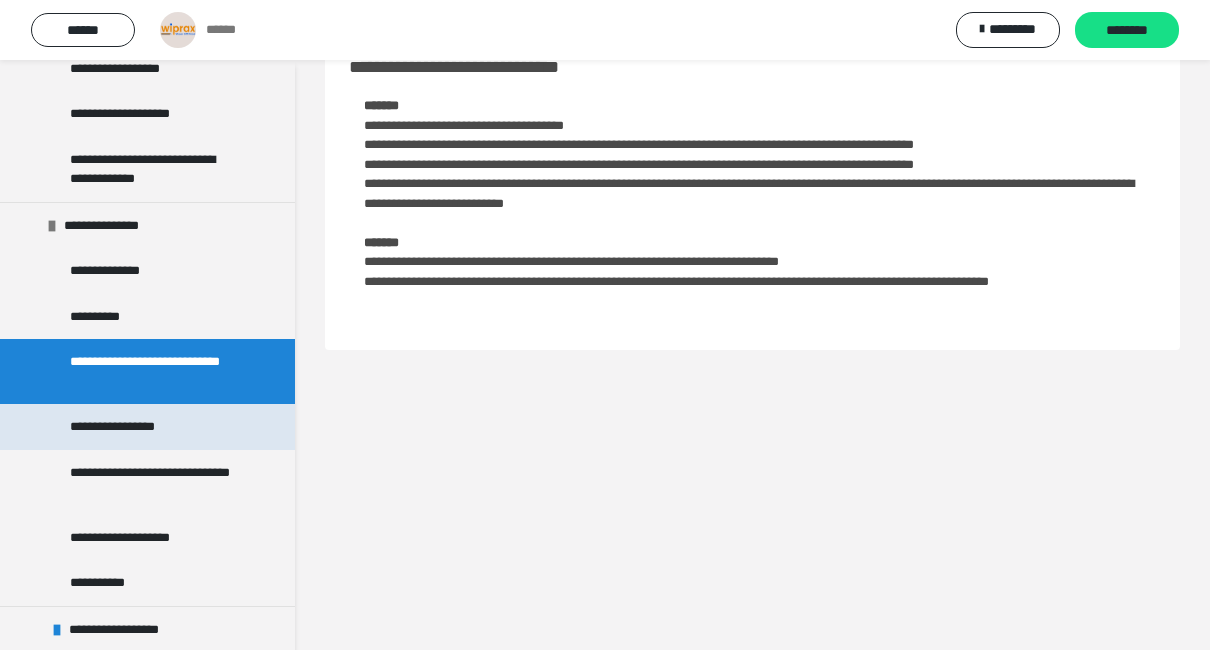 click on "**********" at bounding box center [132, 427] 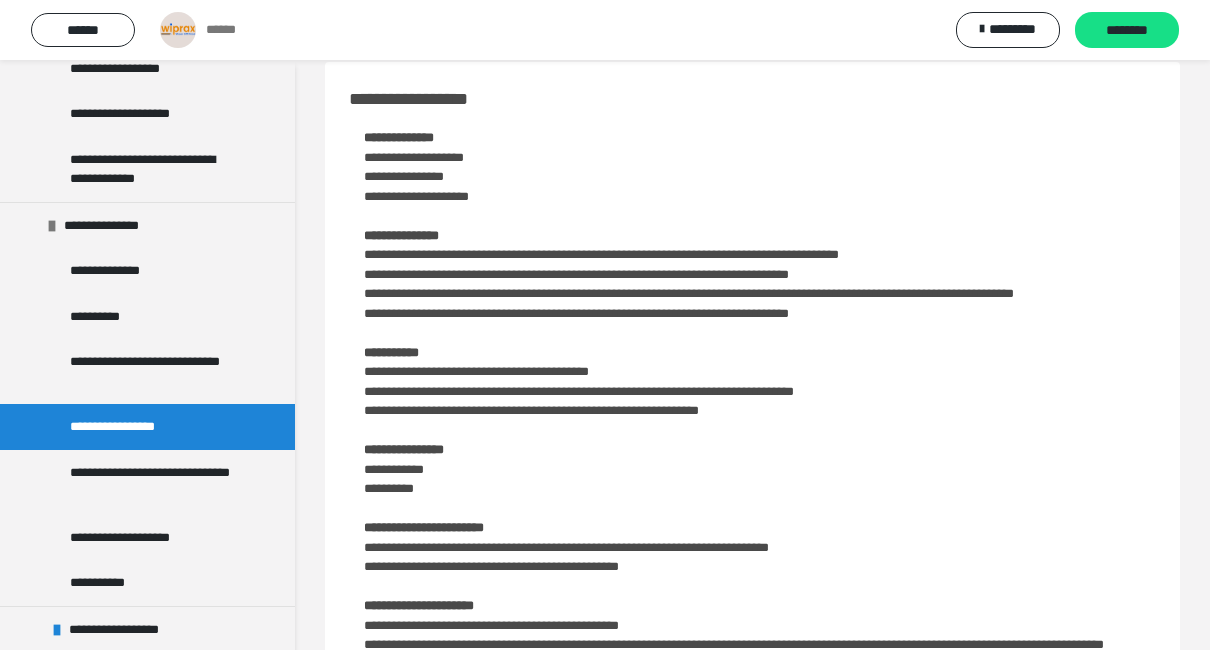 scroll, scrollTop: 0, scrollLeft: 0, axis: both 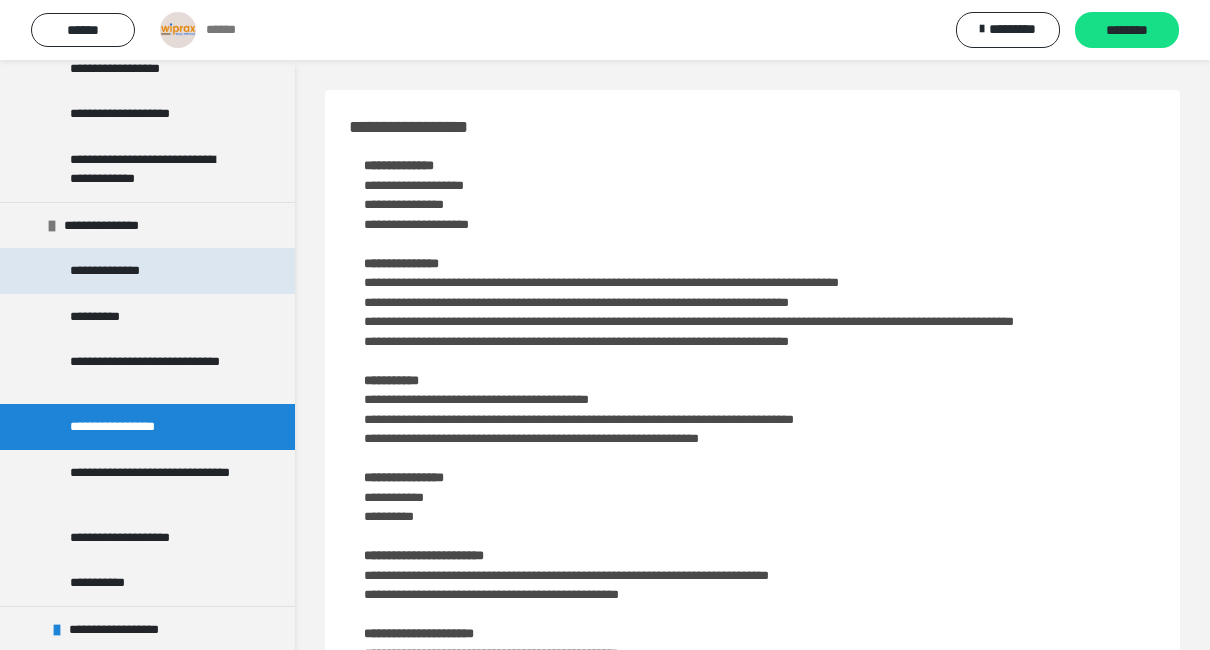 click on "**********" at bounding box center (124, 271) 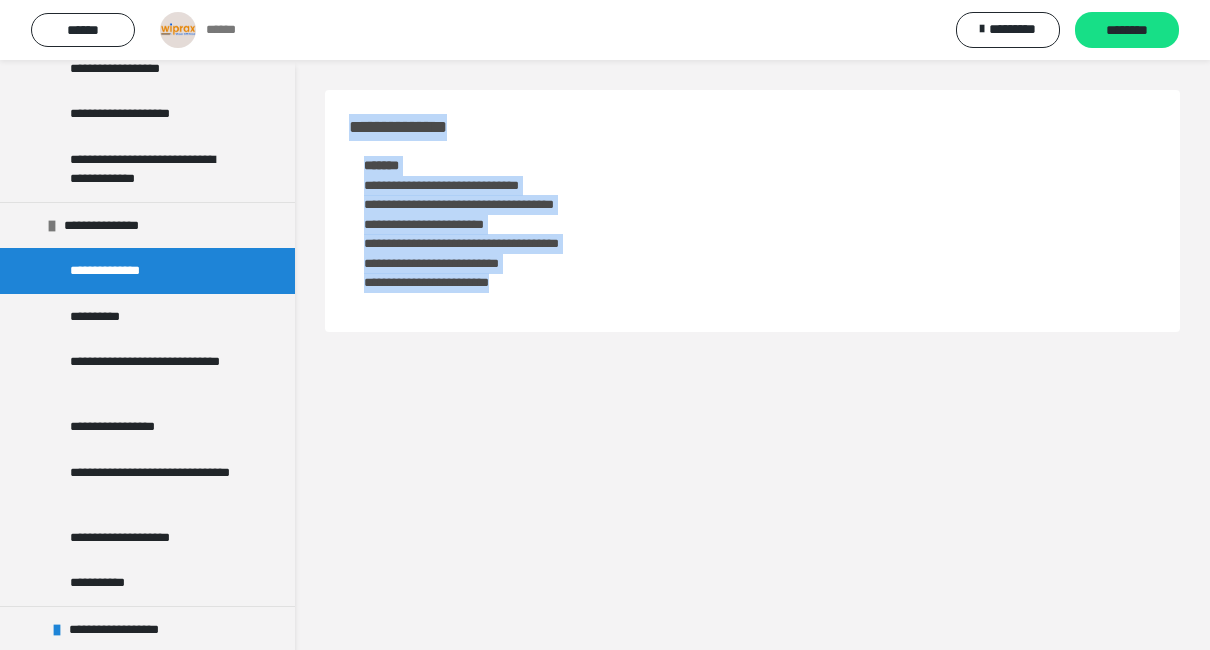drag, startPoint x: 349, startPoint y: 122, endPoint x: 657, endPoint y: 280, distance: 346.1618 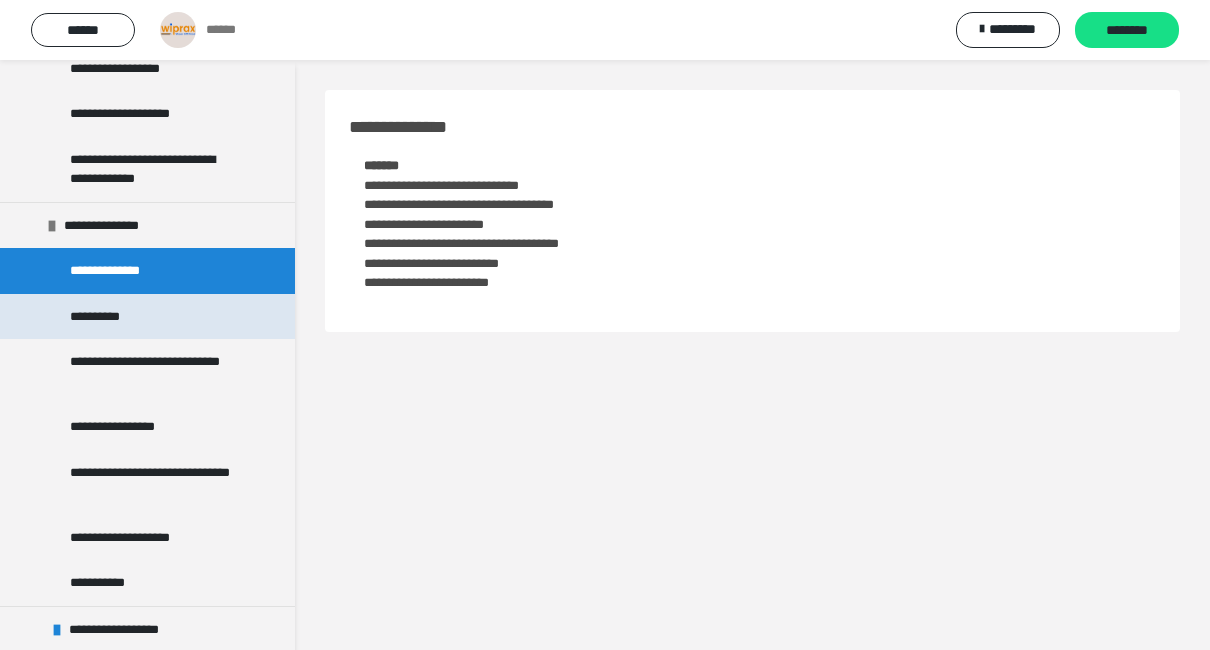 click on "**********" at bounding box center [107, 317] 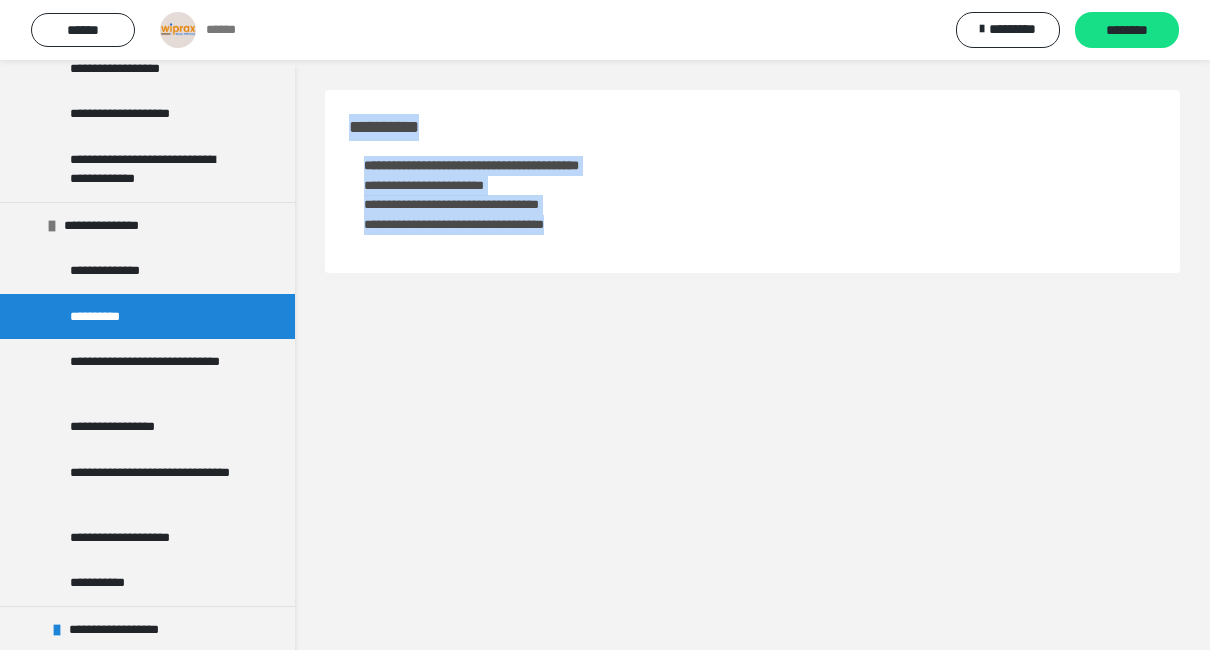 drag, startPoint x: 350, startPoint y: 128, endPoint x: 733, endPoint y: 254, distance: 403.1935 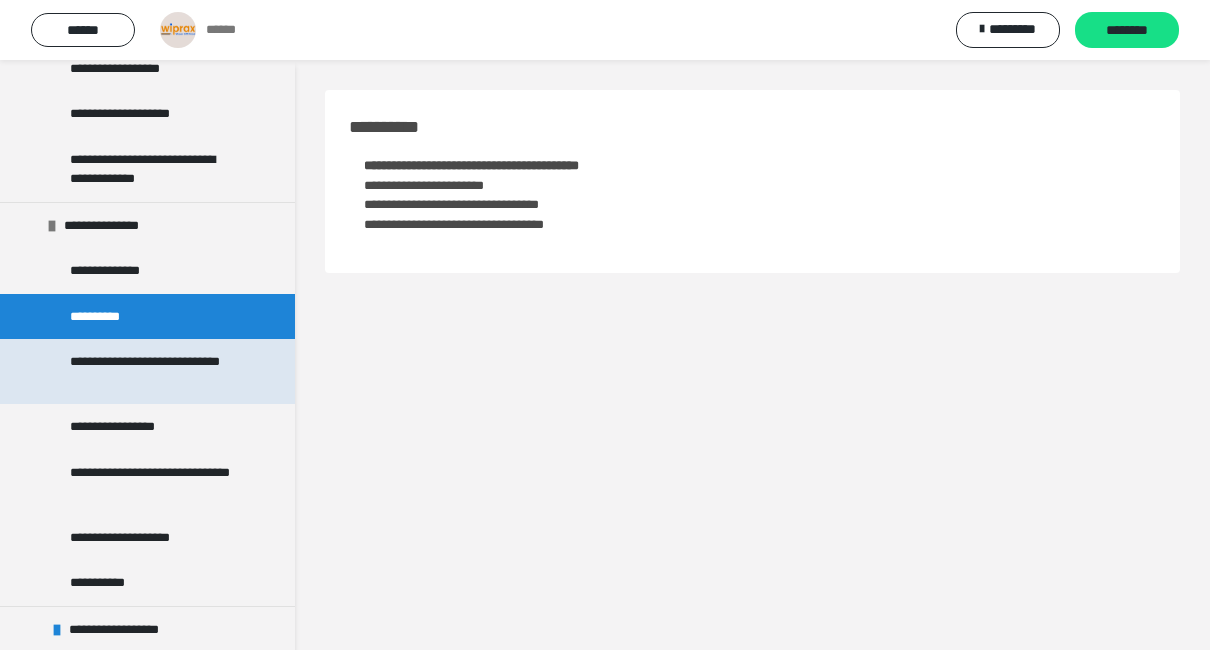 click on "**********" at bounding box center [152, 371] 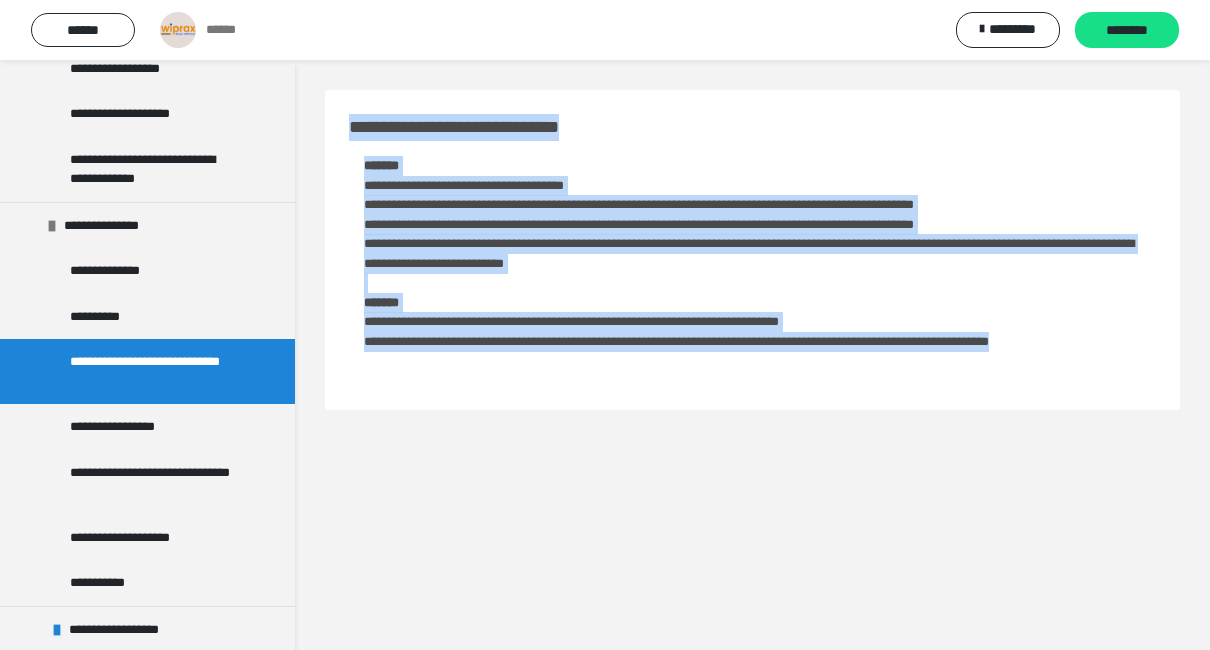 drag, startPoint x: 353, startPoint y: 116, endPoint x: 1141, endPoint y: 358, distance: 824.32275 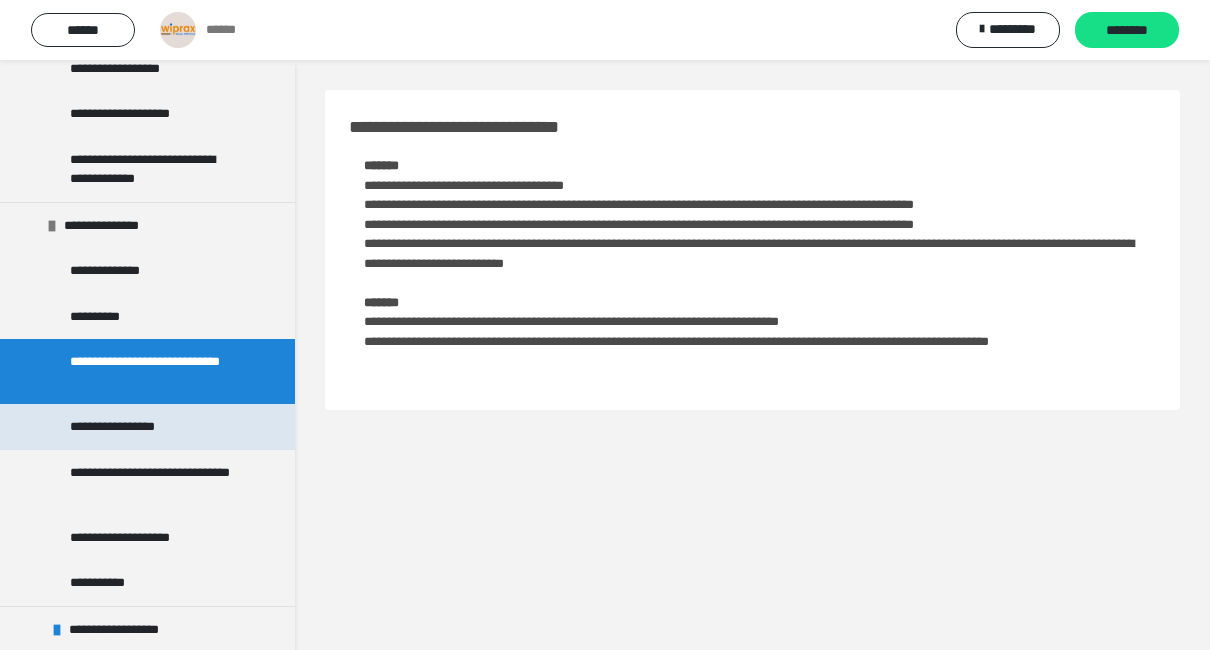 click on "**********" at bounding box center [132, 427] 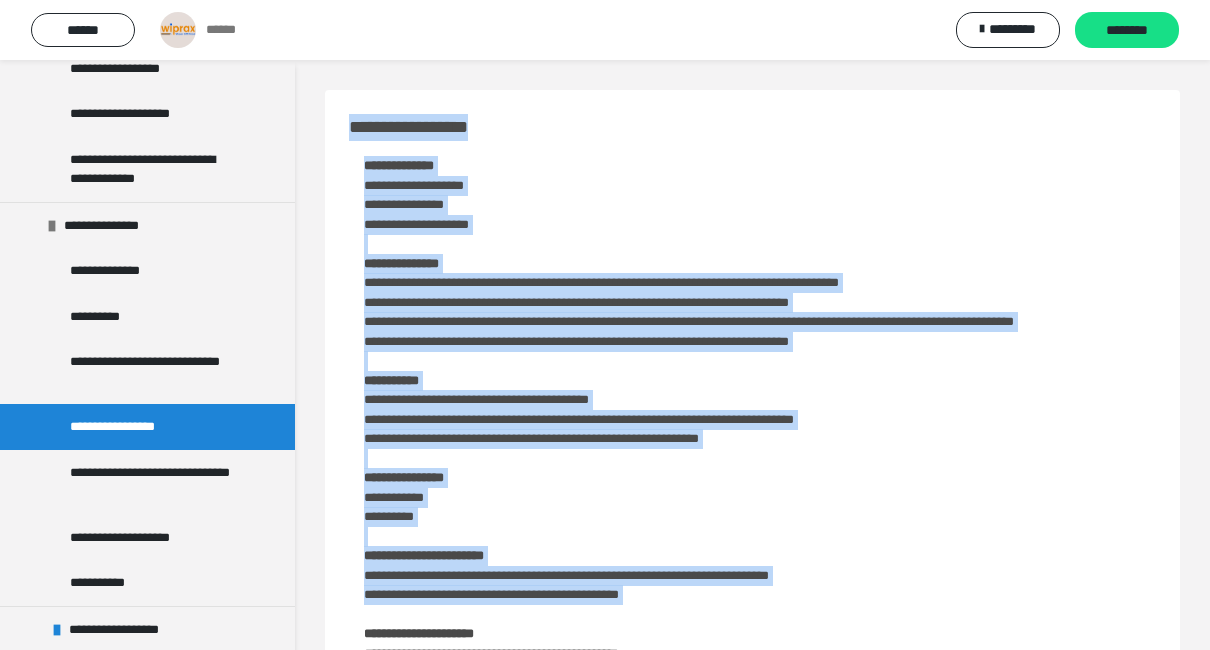 drag, startPoint x: 349, startPoint y: 120, endPoint x: 1009, endPoint y: 632, distance: 835.3107 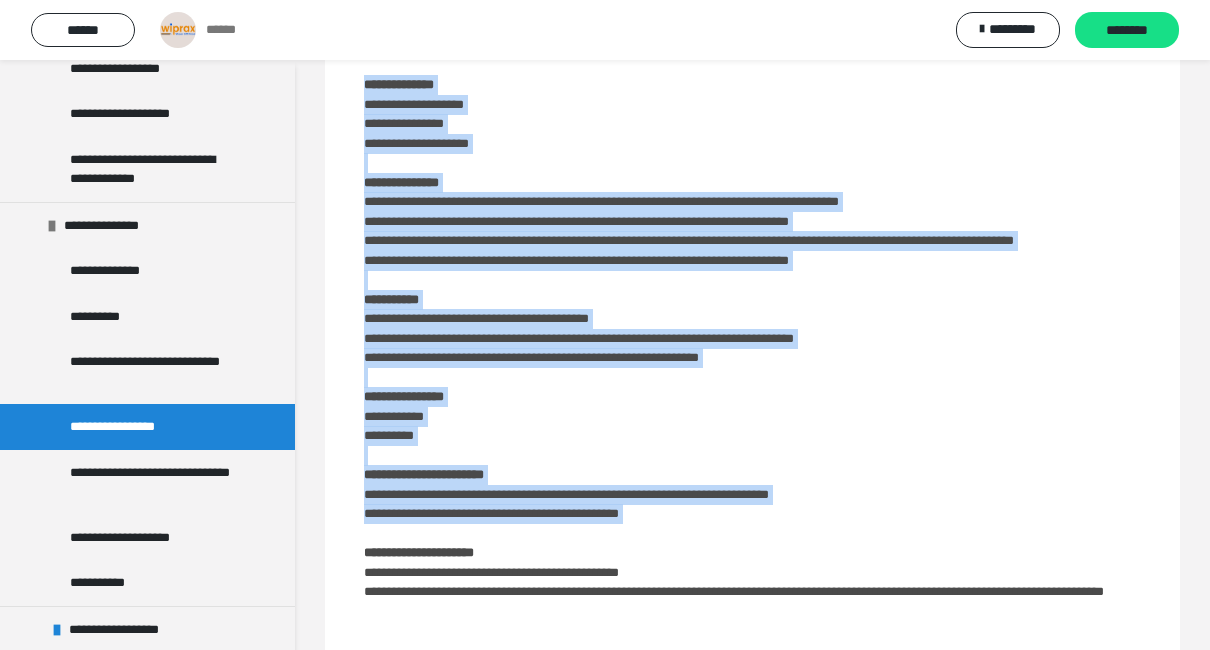 scroll, scrollTop: 140, scrollLeft: 0, axis: vertical 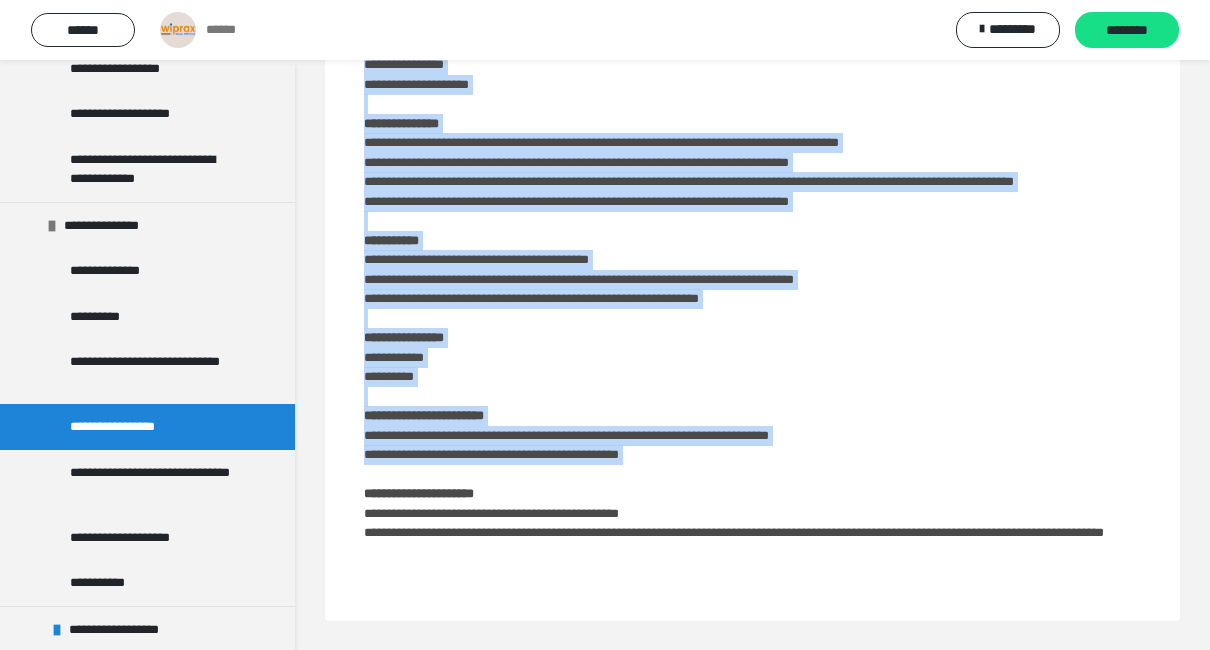 click on "**********" at bounding box center (752, 299) 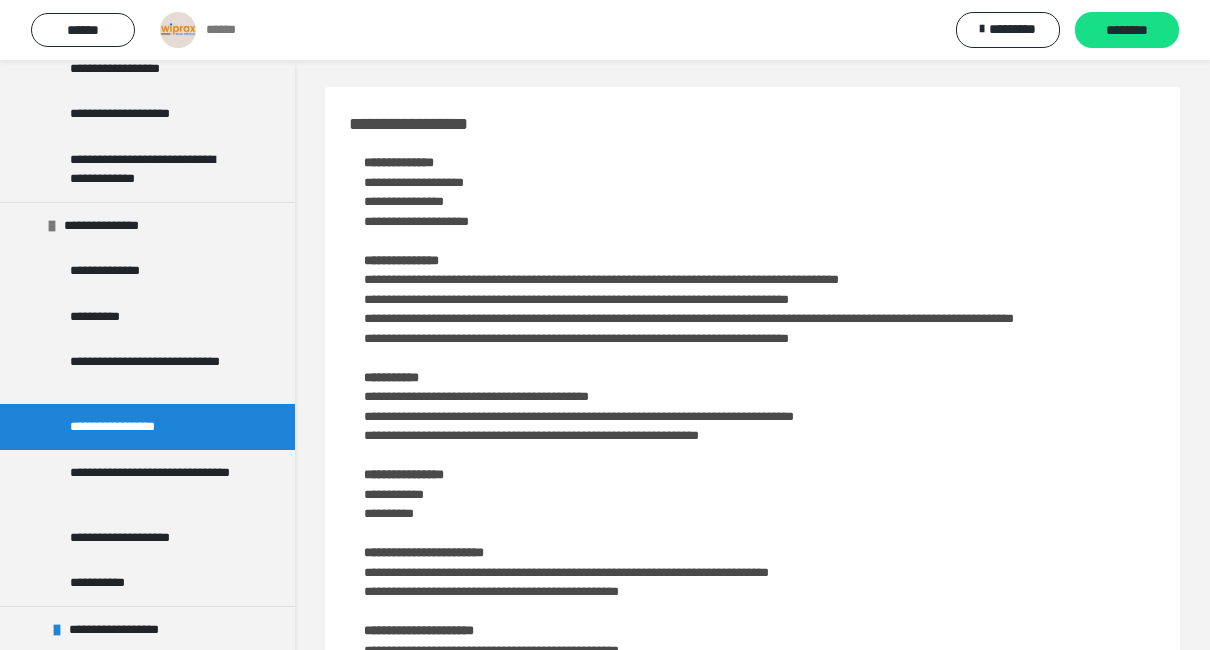 scroll, scrollTop: 0, scrollLeft: 0, axis: both 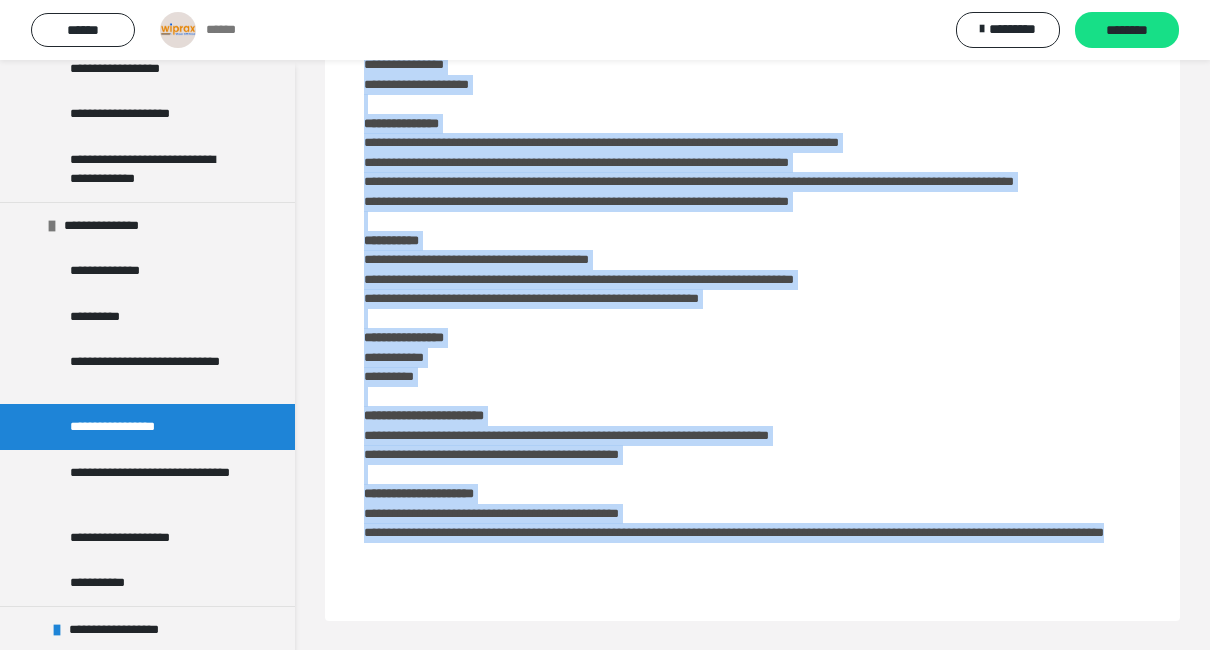 drag, startPoint x: 351, startPoint y: 133, endPoint x: 1095, endPoint y: 626, distance: 892.5161 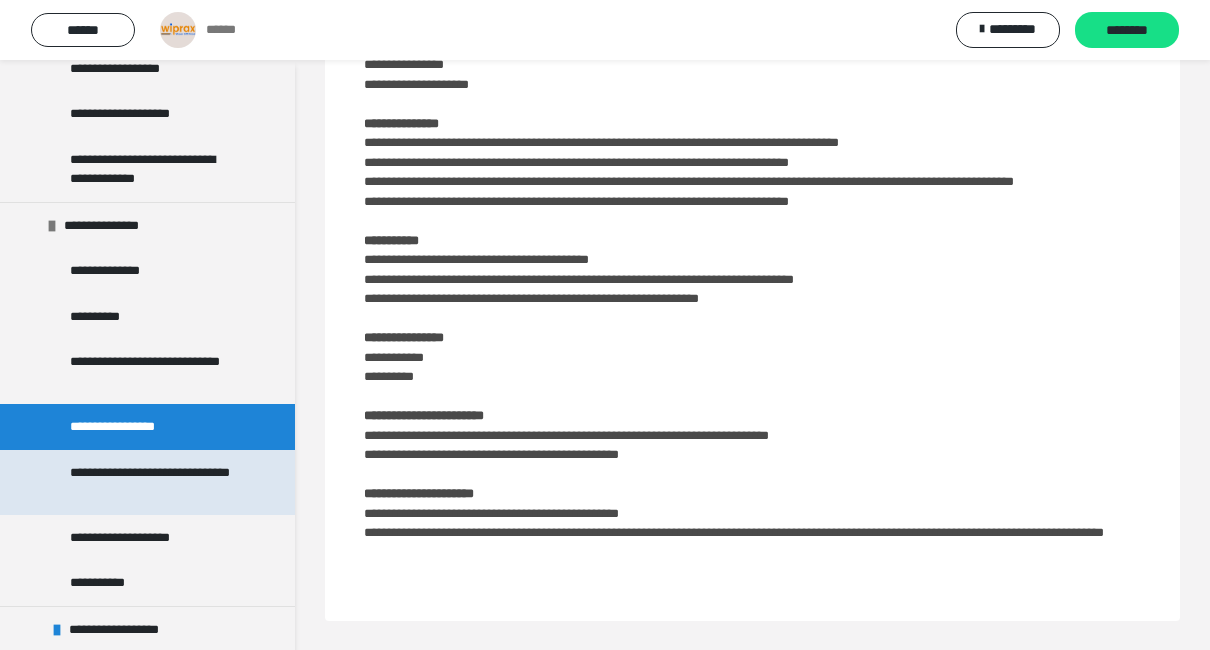 click on "**********" at bounding box center (152, 482) 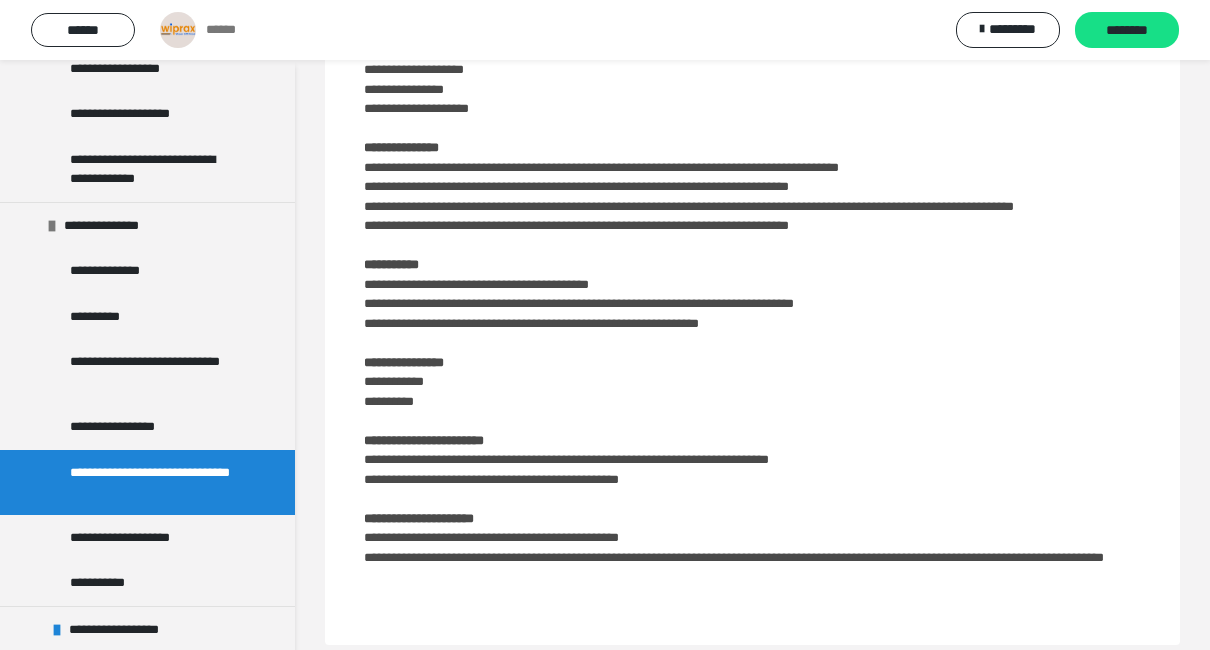 click on "**********" at bounding box center [152, 482] 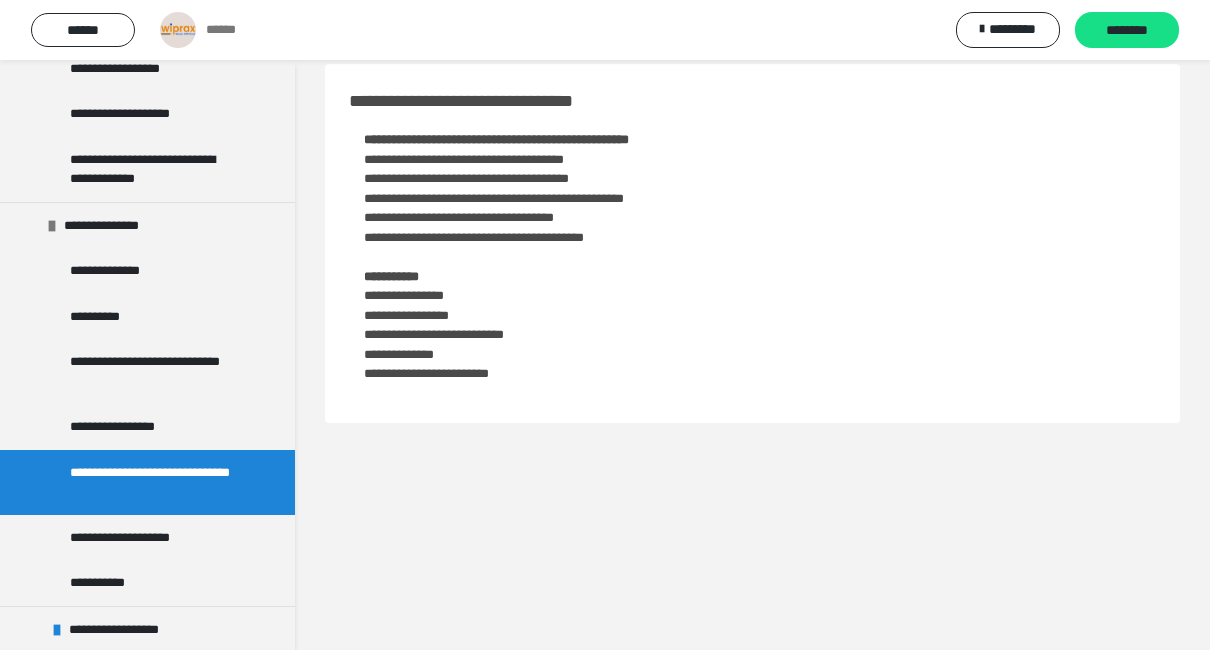scroll, scrollTop: 0, scrollLeft: 0, axis: both 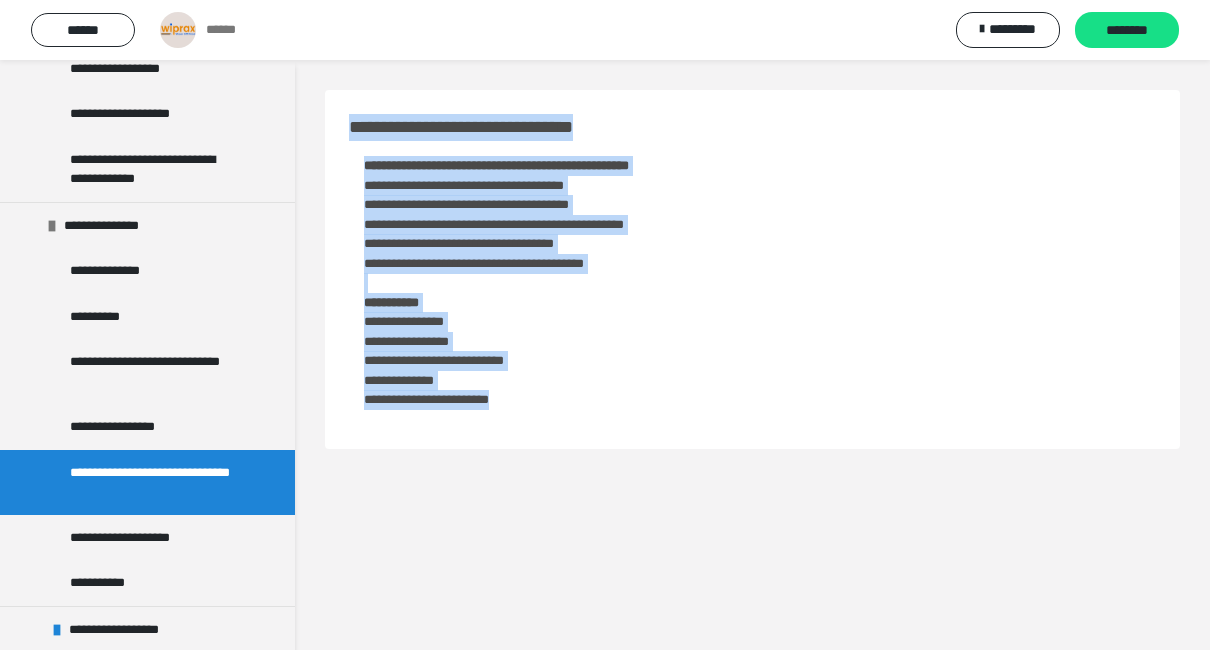 drag, startPoint x: 348, startPoint y: 128, endPoint x: 835, endPoint y: 394, distance: 554.9099 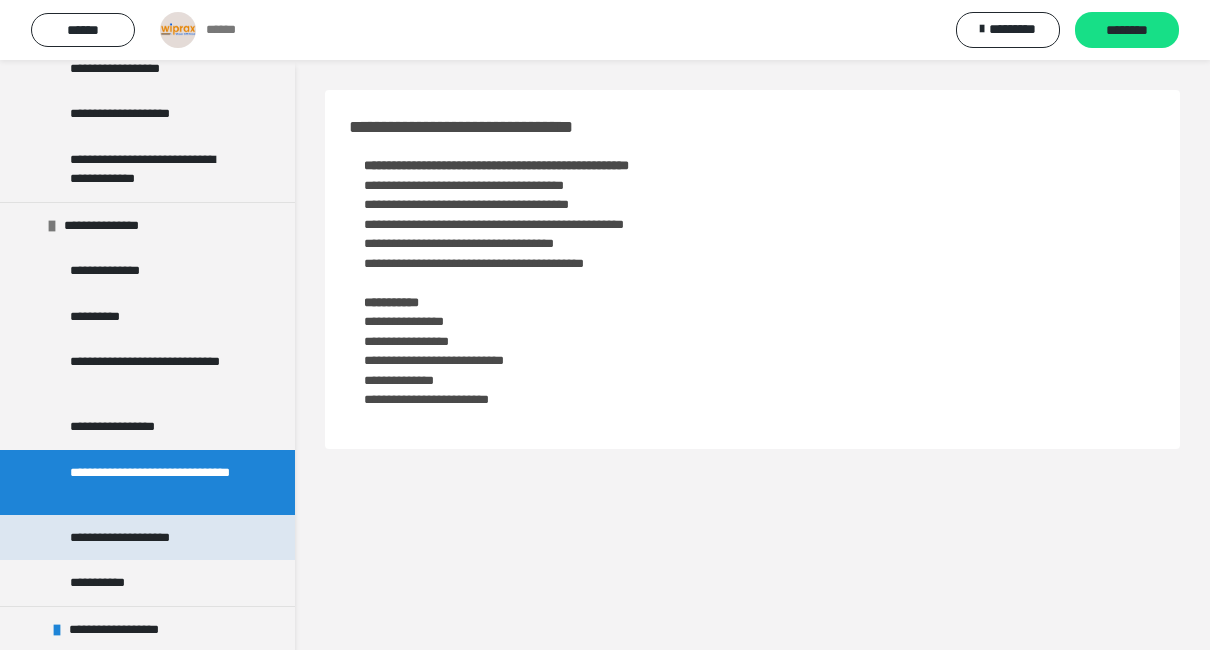click on "**********" at bounding box center (139, 538) 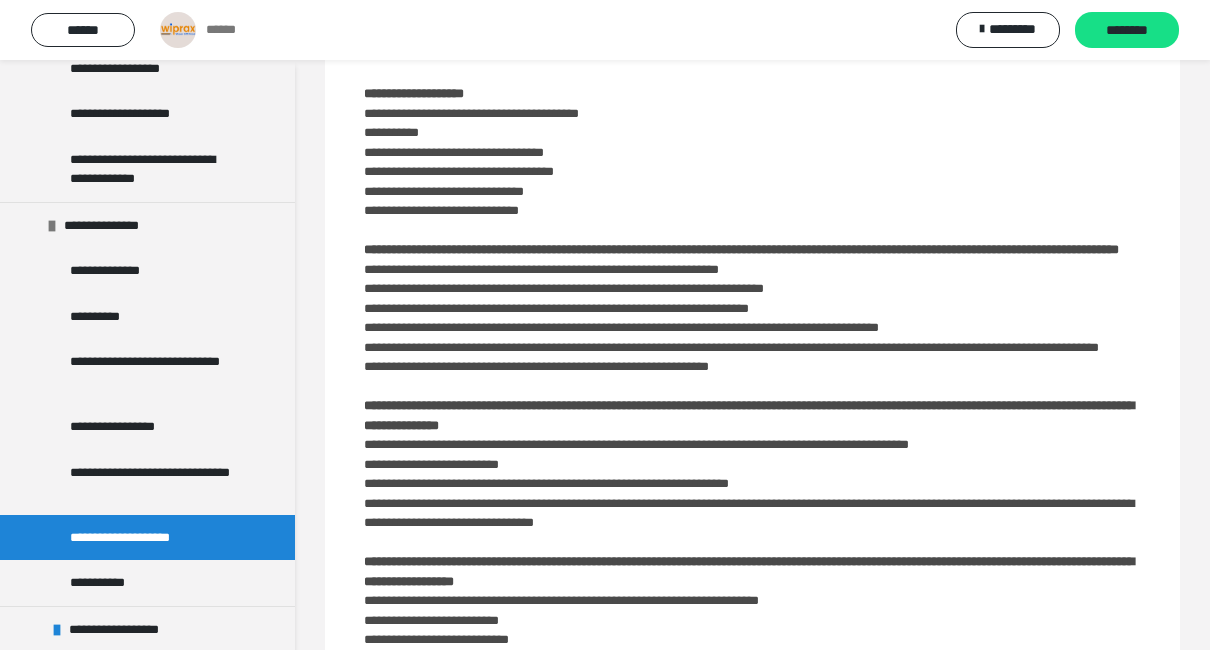 scroll, scrollTop: 0, scrollLeft: 0, axis: both 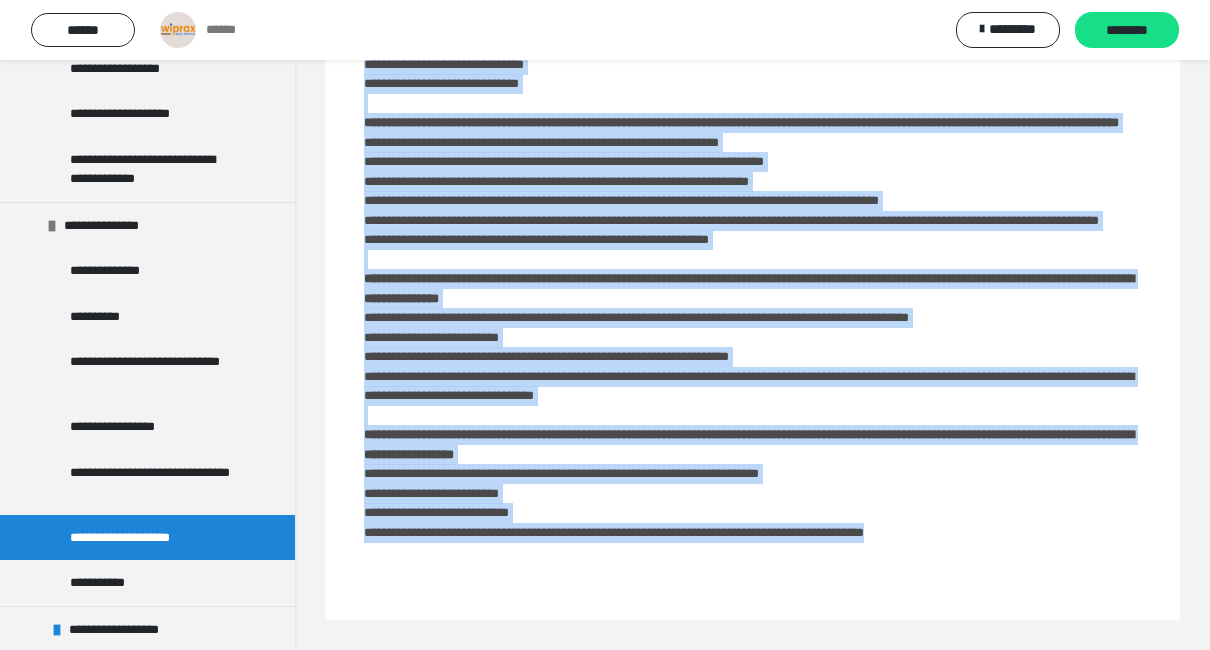 drag, startPoint x: 346, startPoint y: 120, endPoint x: 1155, endPoint y: 667, distance: 976.57056 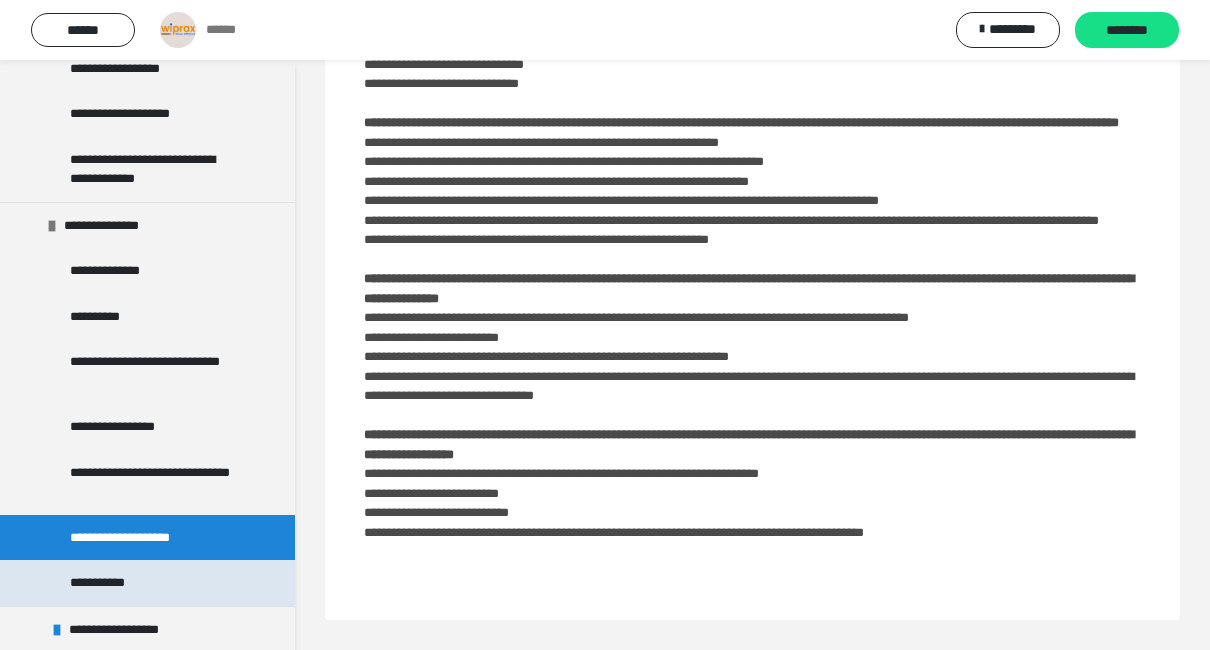 click on "**********" at bounding box center [109, 583] 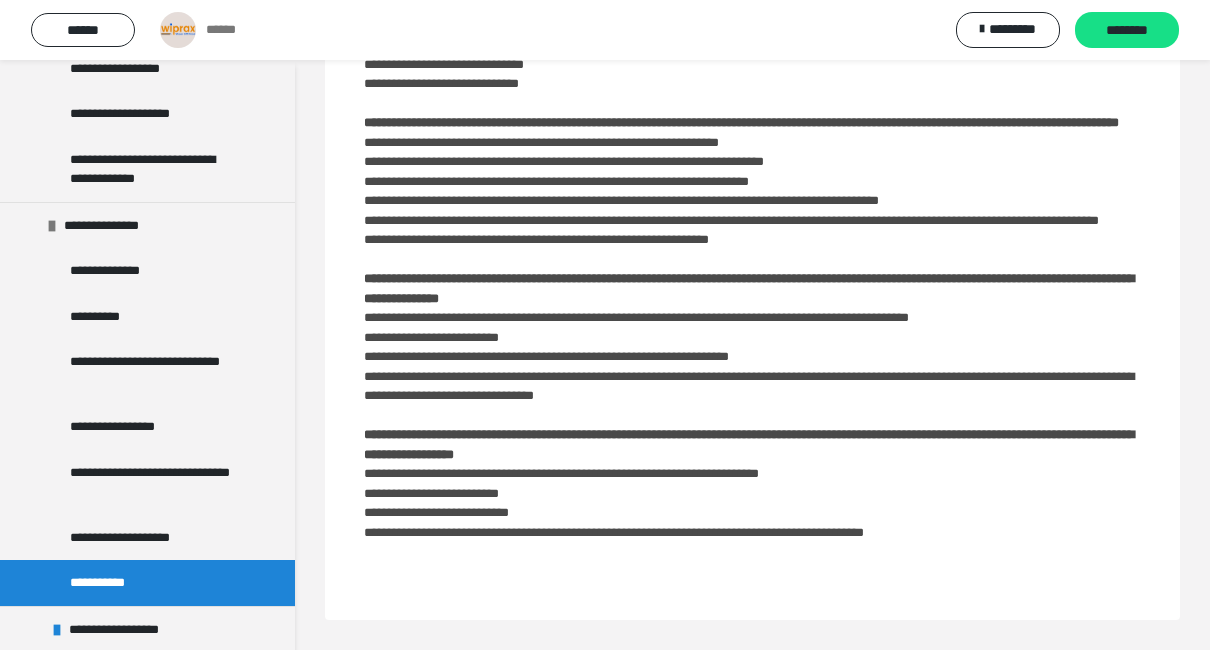 scroll, scrollTop: 60, scrollLeft: 0, axis: vertical 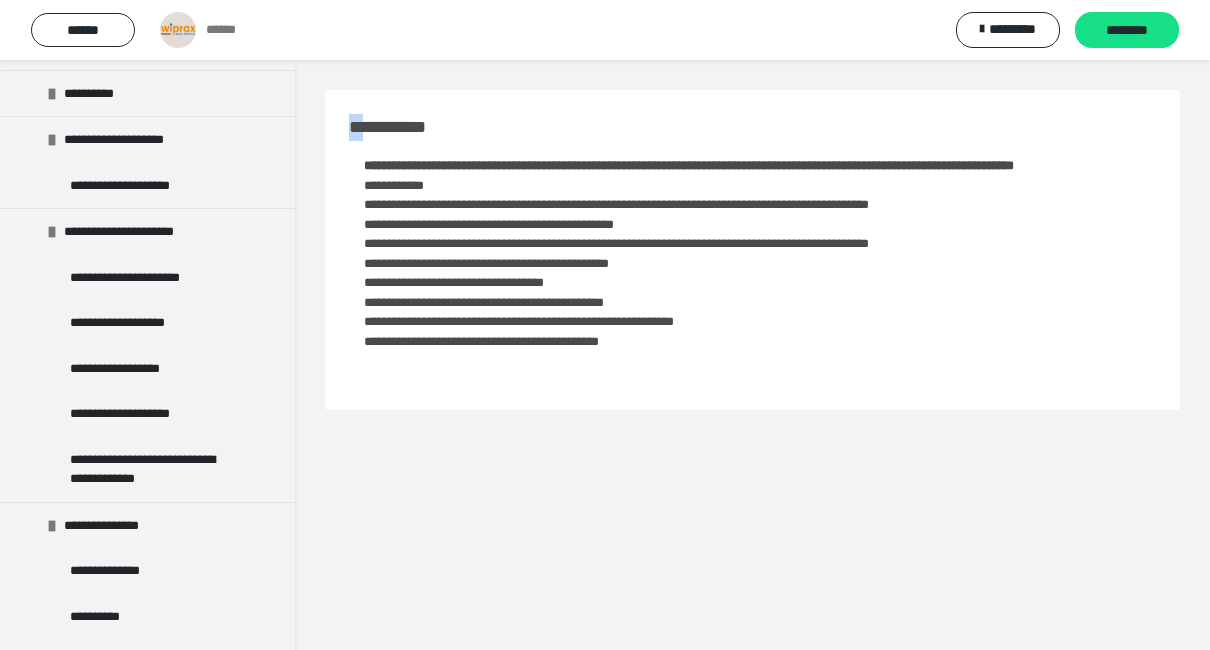 drag, startPoint x: 348, startPoint y: 126, endPoint x: 371, endPoint y: 126, distance: 23 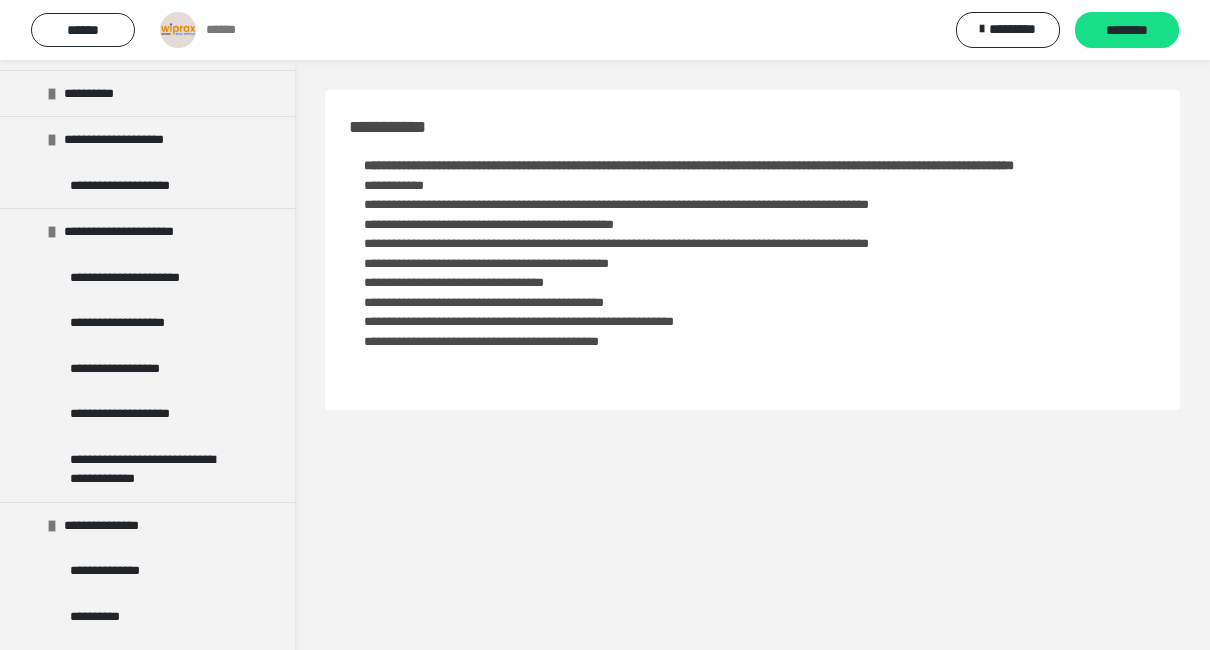 click on "**********" at bounding box center [752, 250] 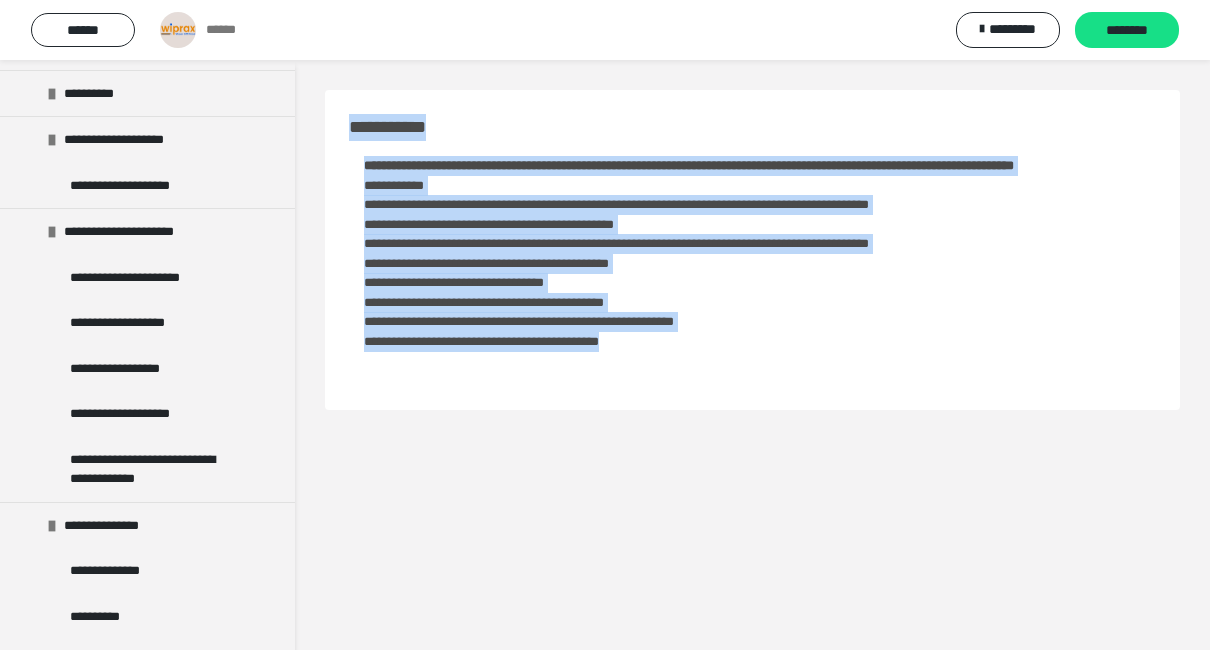 drag, startPoint x: 350, startPoint y: 127, endPoint x: 983, endPoint y: 356, distance: 673.1493 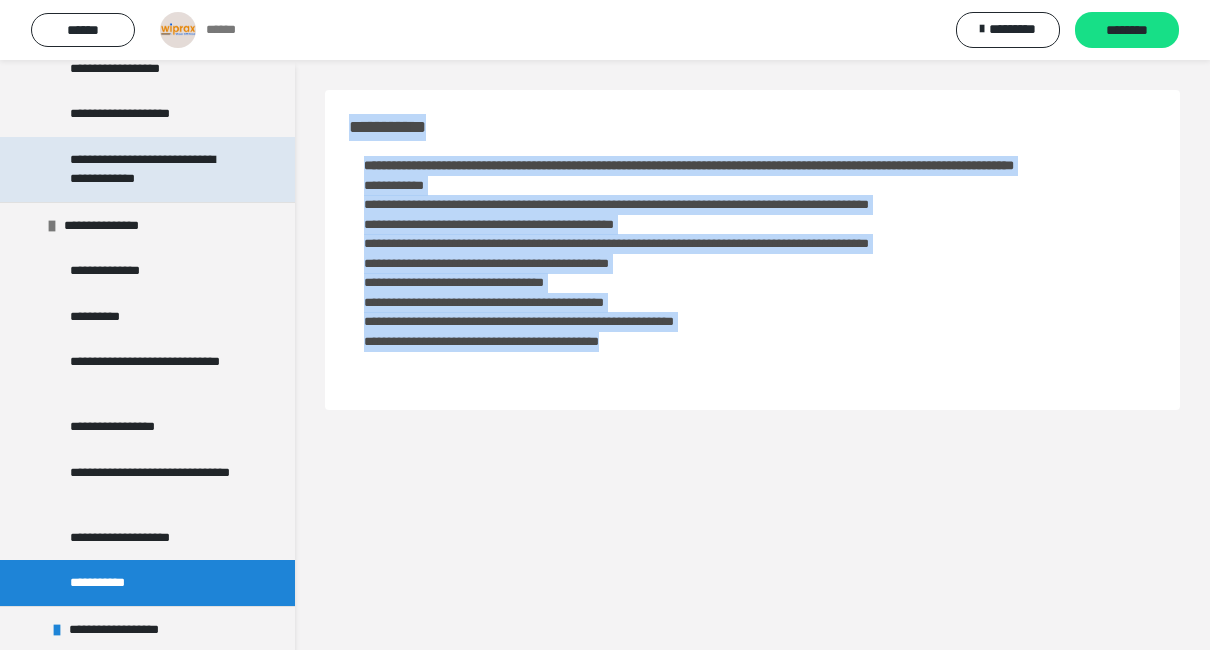 scroll, scrollTop: 1300, scrollLeft: 0, axis: vertical 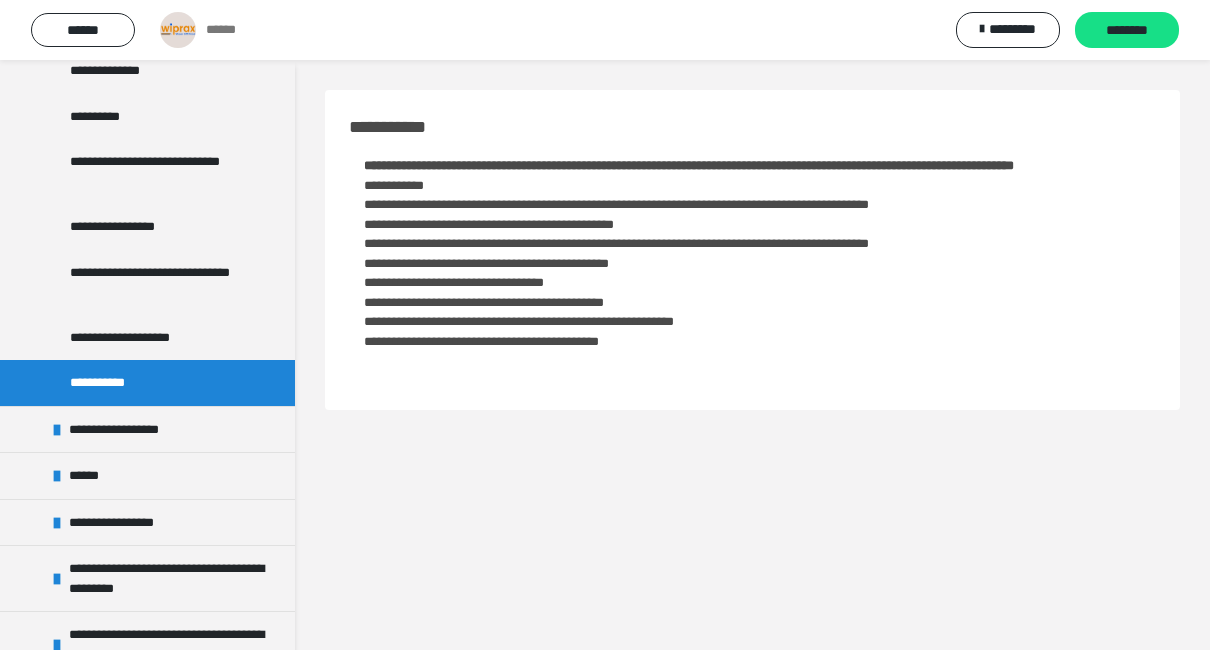click on "**********" at bounding box center (109, 383) 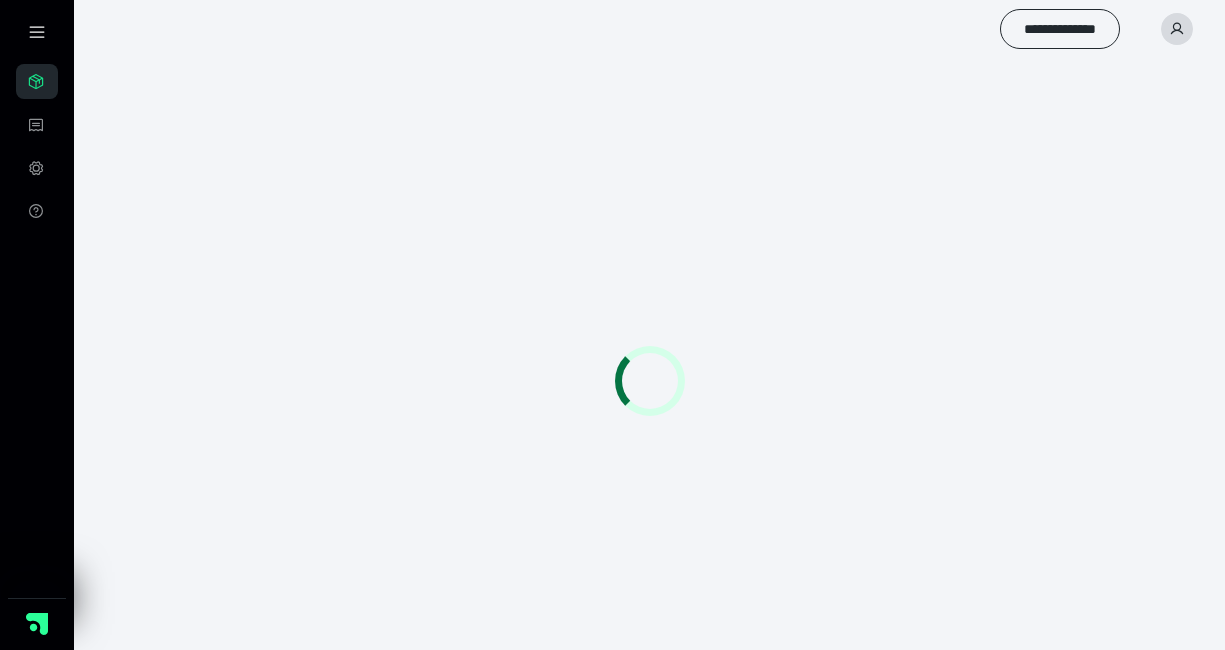 scroll, scrollTop: 0, scrollLeft: 0, axis: both 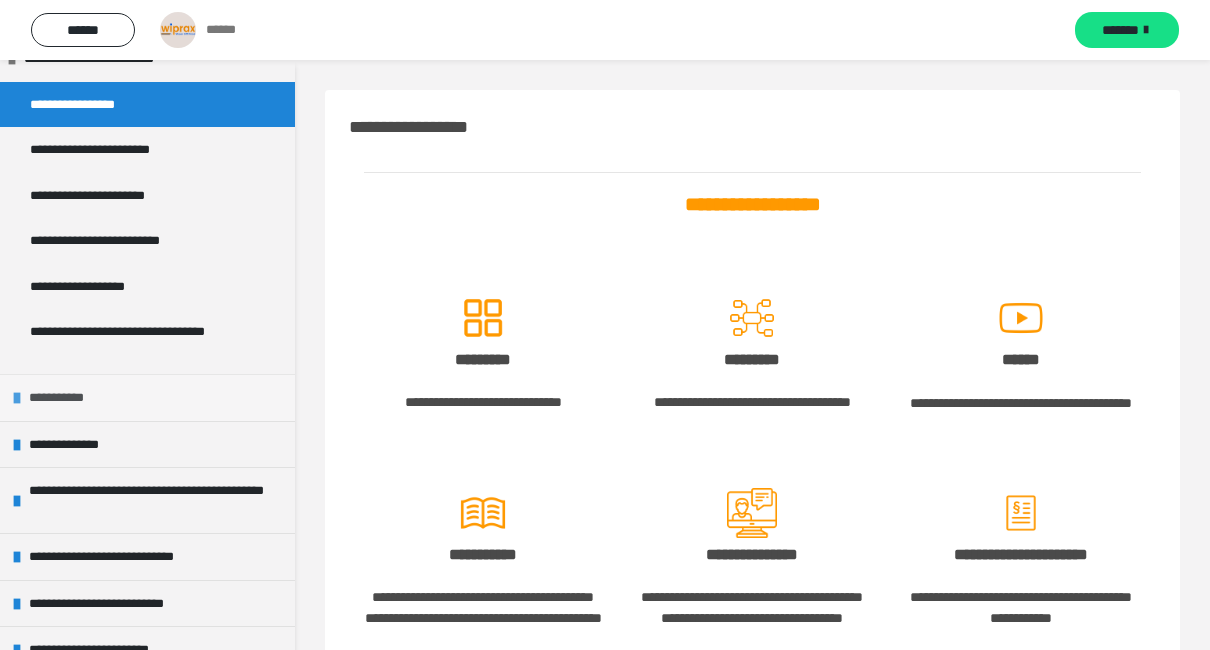 click on "**********" at bounding box center (64, 398) 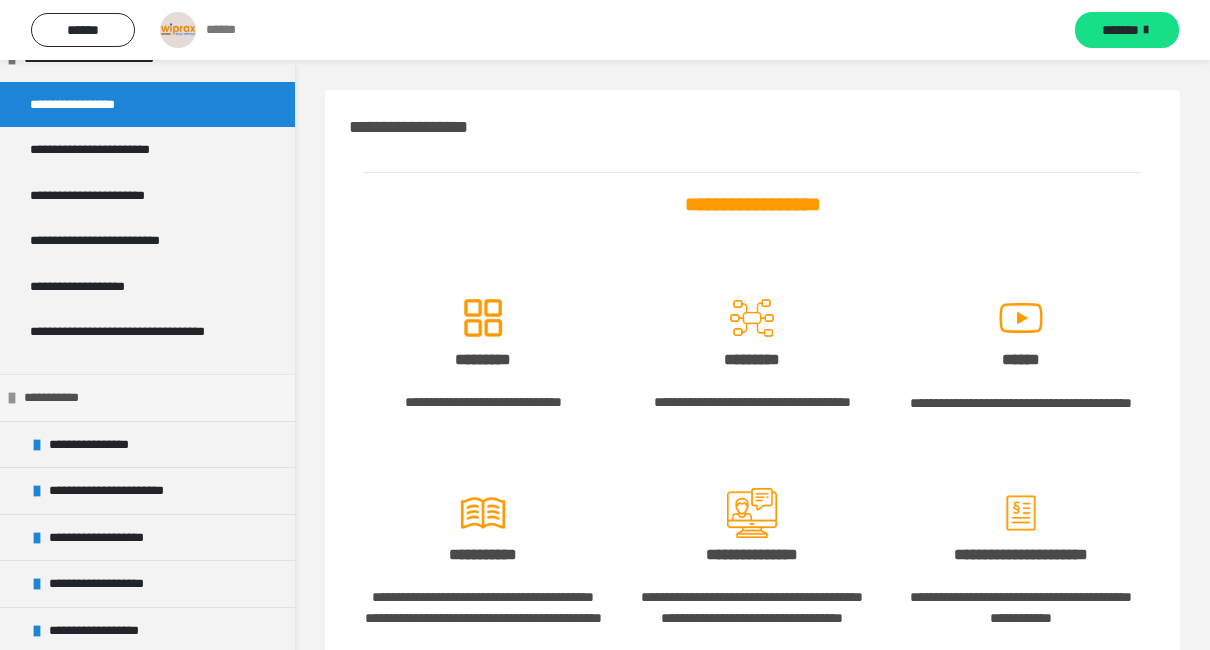 scroll, scrollTop: 300, scrollLeft: 0, axis: vertical 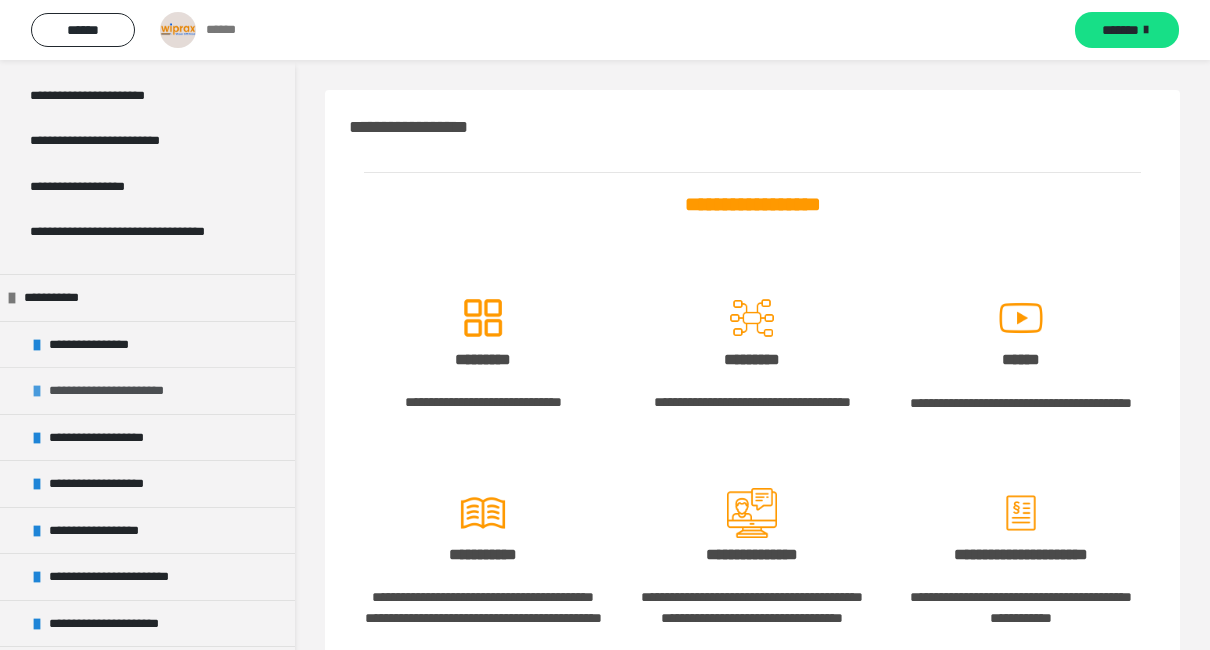 click on "**********" at bounding box center [122, 391] 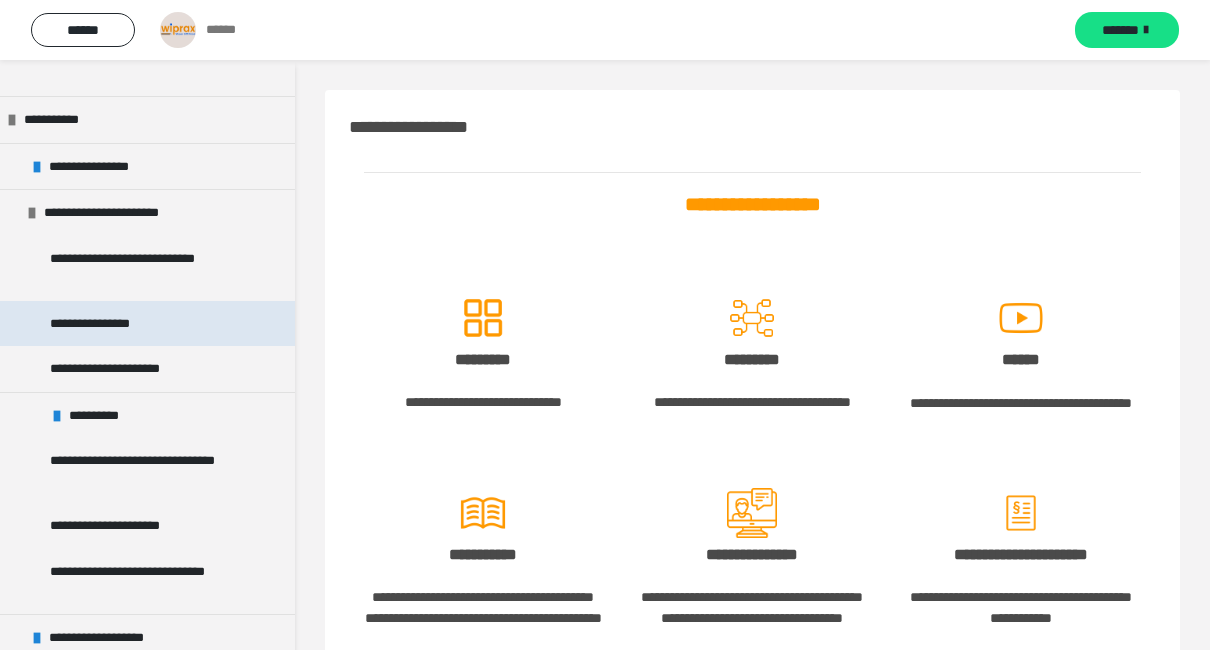 scroll, scrollTop: 600, scrollLeft: 0, axis: vertical 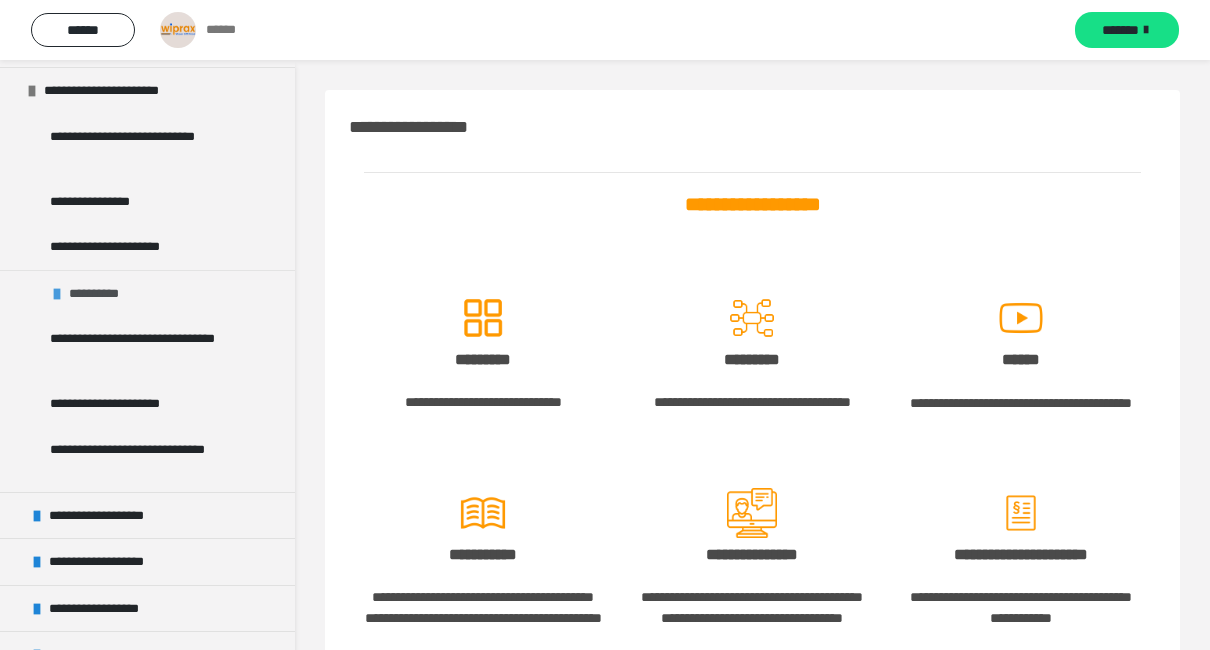 click on "**********" at bounding box center (100, 294) 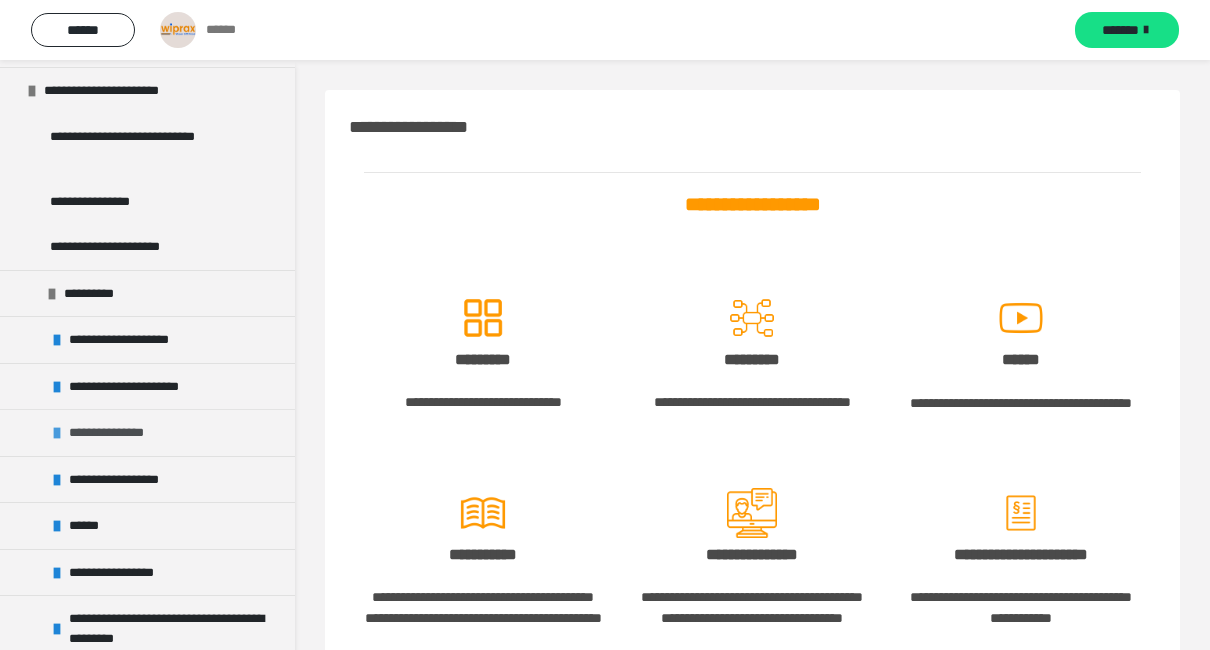 click on "**********" at bounding box center (122, 433) 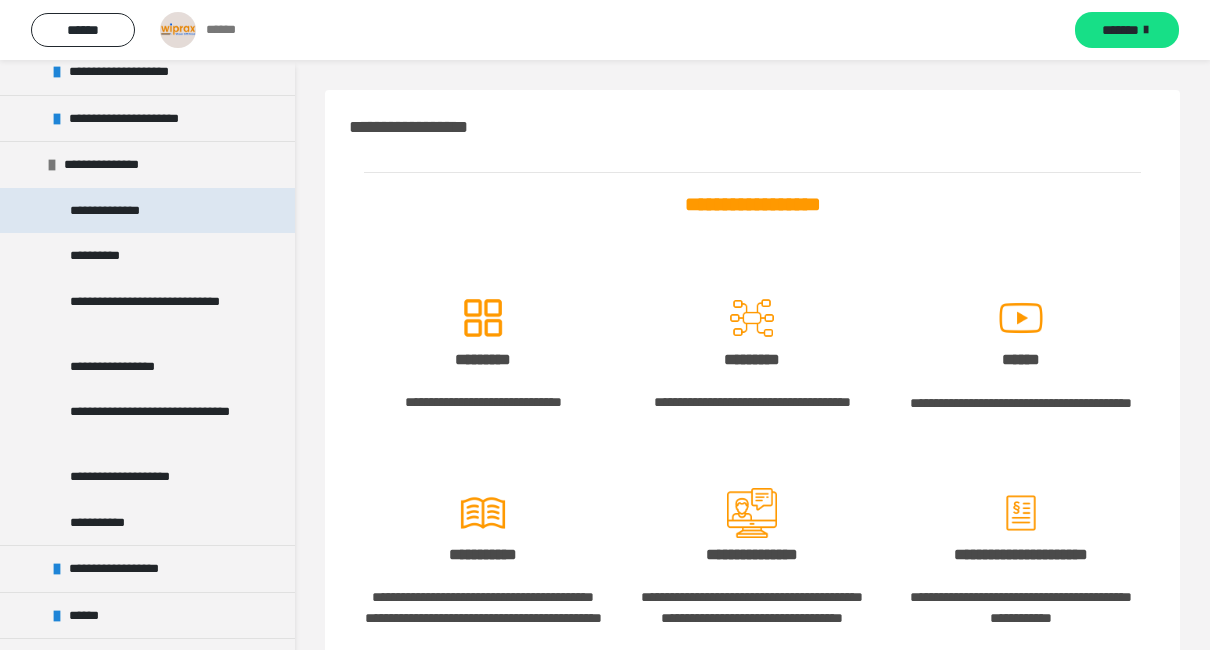 scroll, scrollTop: 900, scrollLeft: 0, axis: vertical 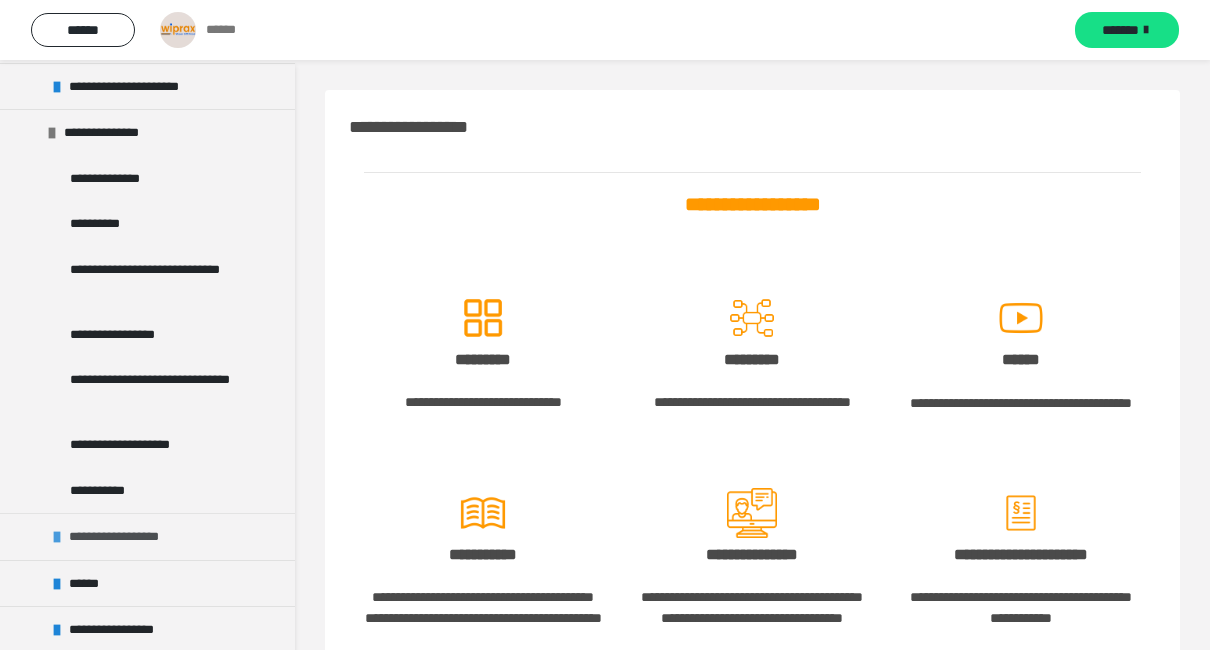 click at bounding box center [57, 537] 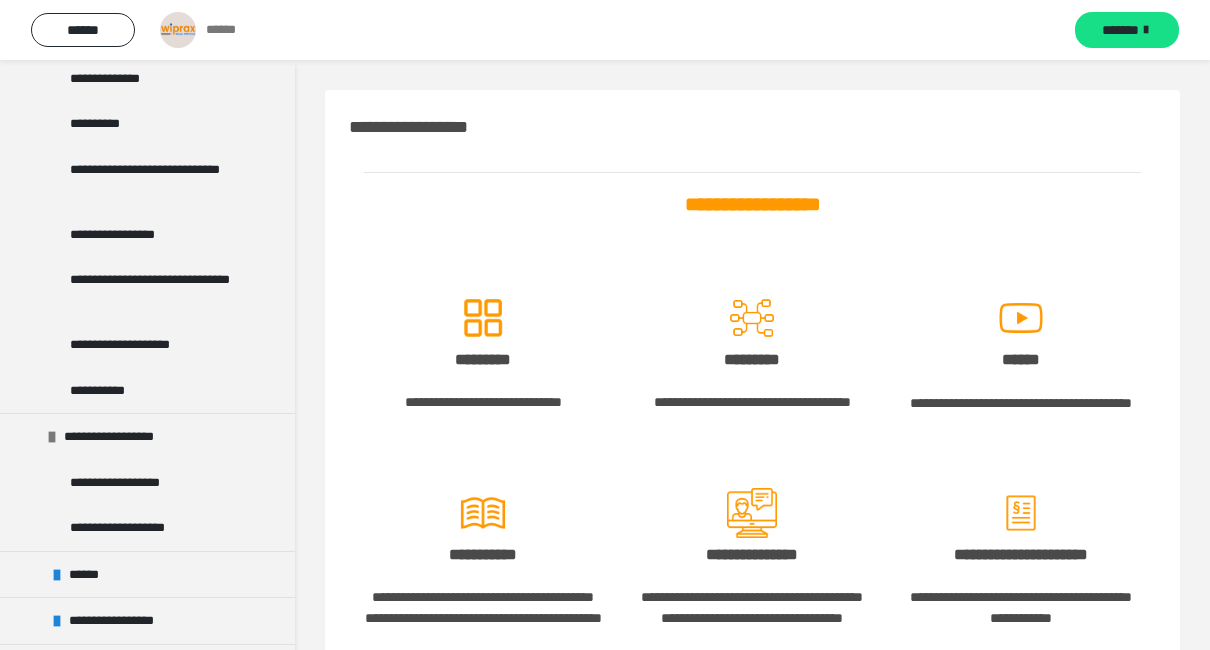 scroll, scrollTop: 800, scrollLeft: 0, axis: vertical 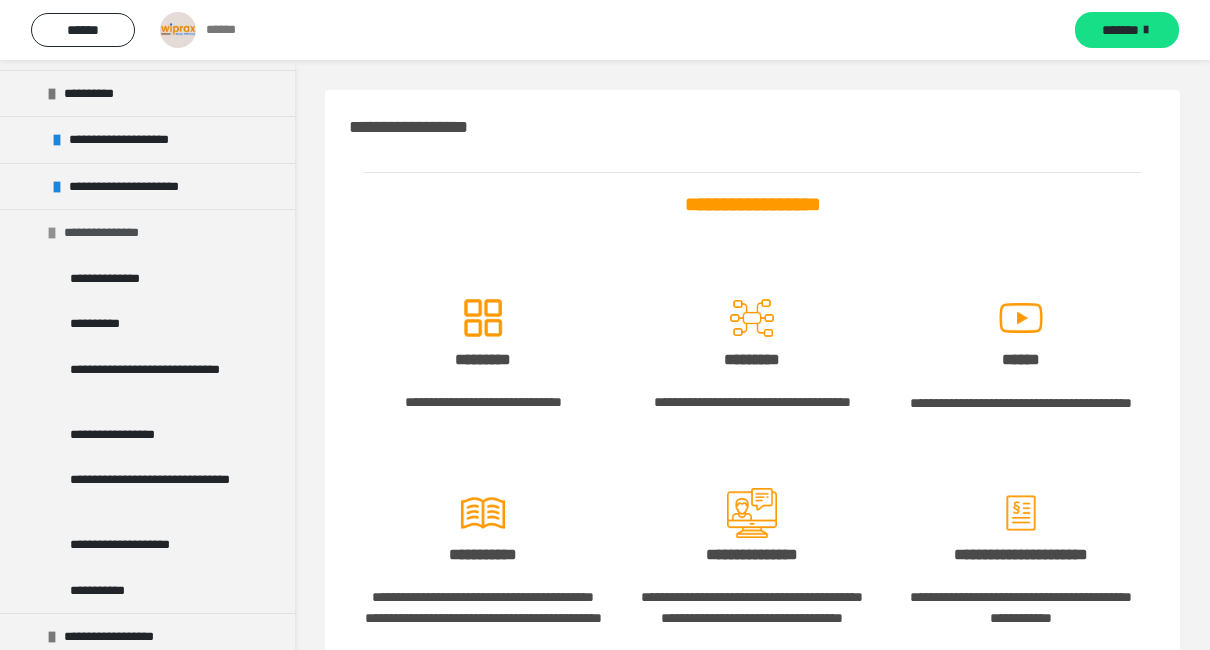 click at bounding box center [52, 233] 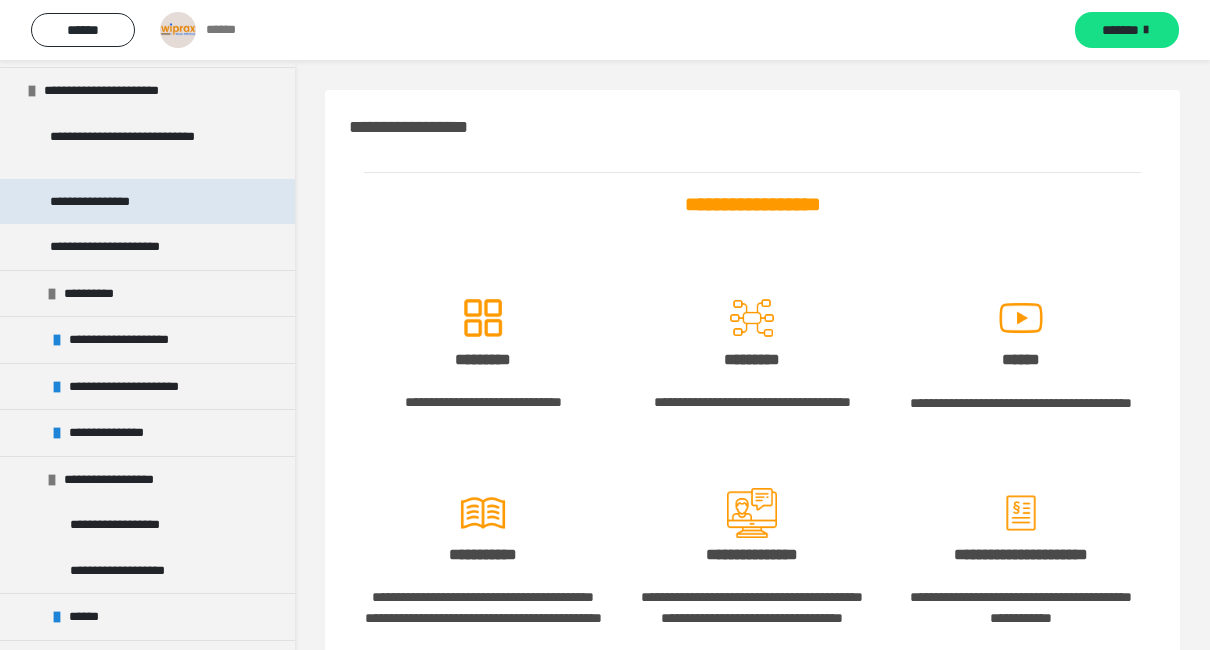 scroll, scrollTop: 300, scrollLeft: 0, axis: vertical 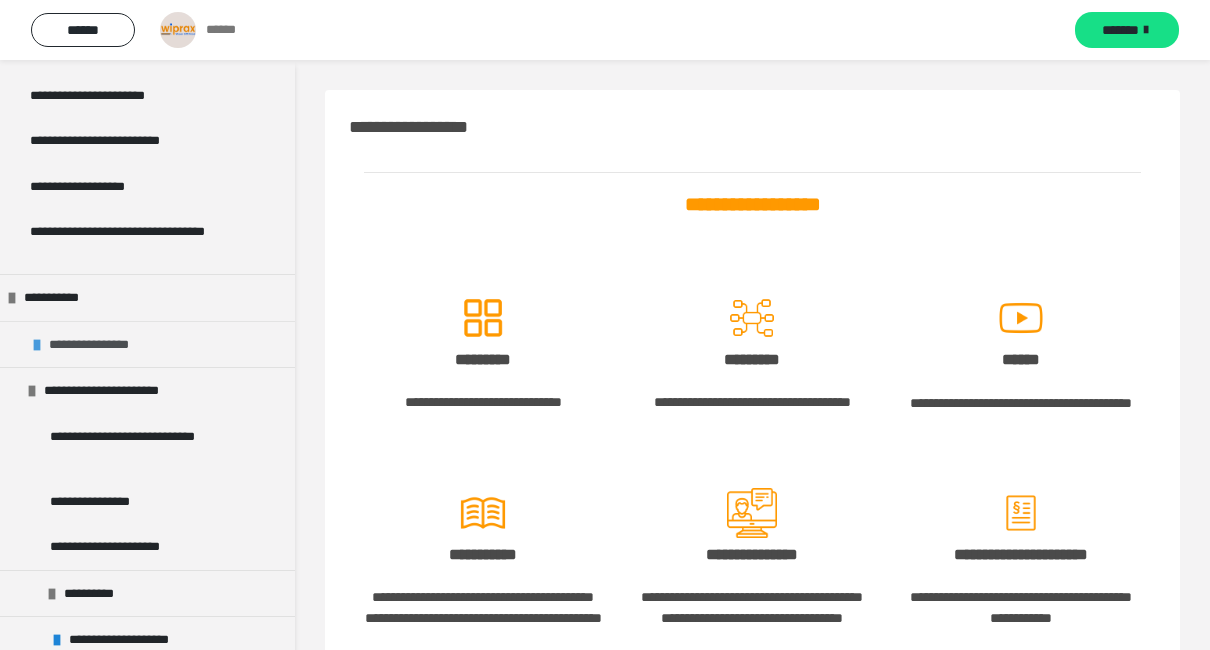 click at bounding box center (37, 345) 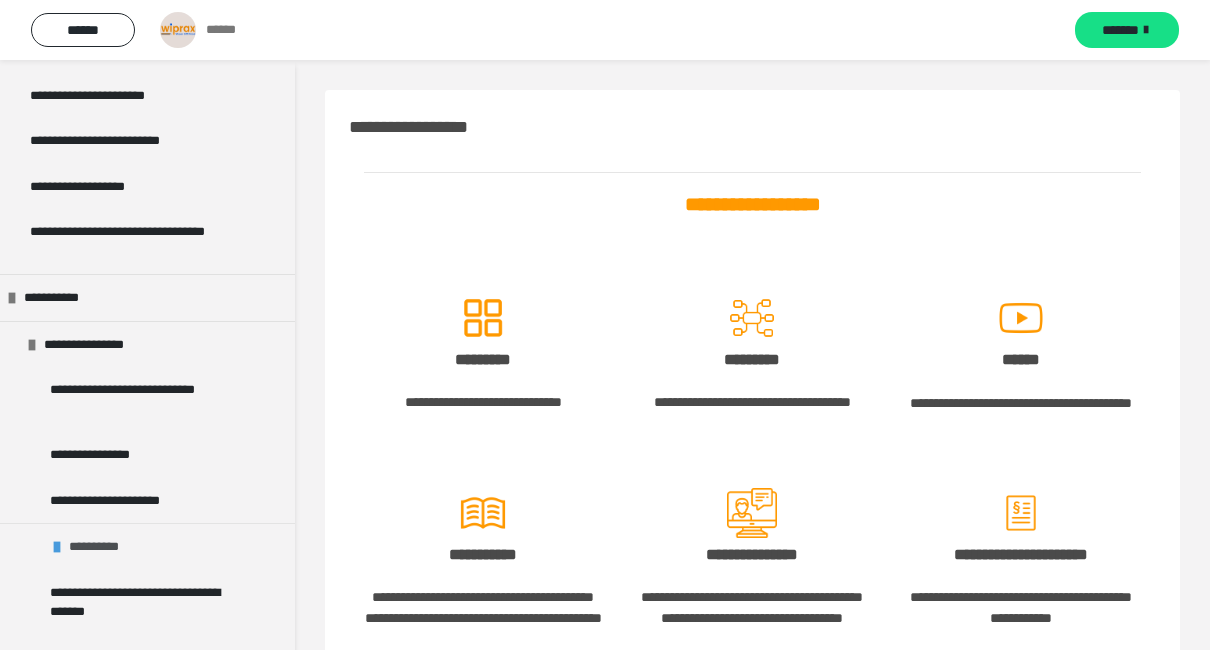 click on "**********" at bounding box center (100, 547) 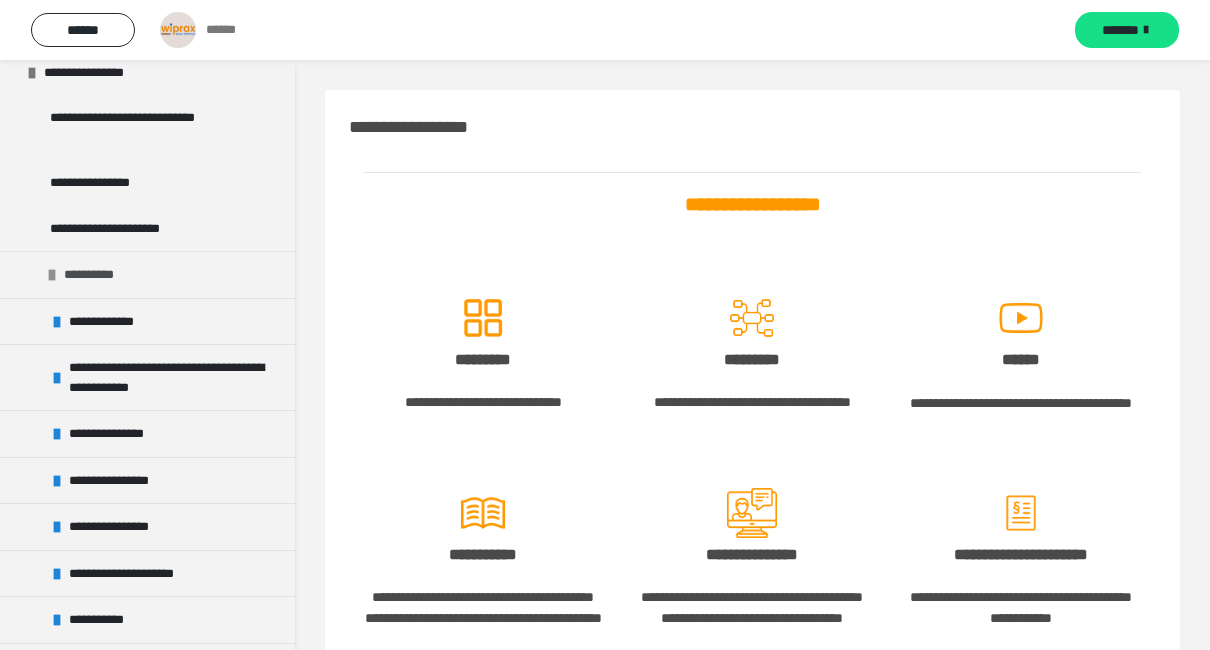 scroll, scrollTop: 600, scrollLeft: 0, axis: vertical 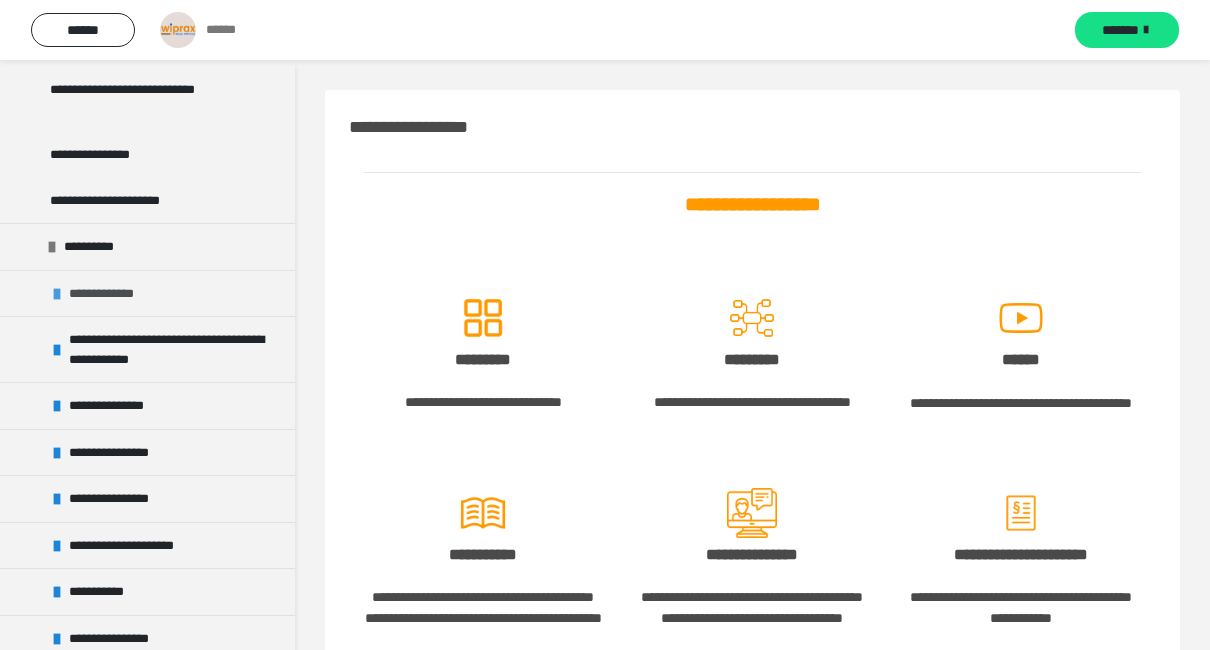 click on "**********" at bounding box center (112, 294) 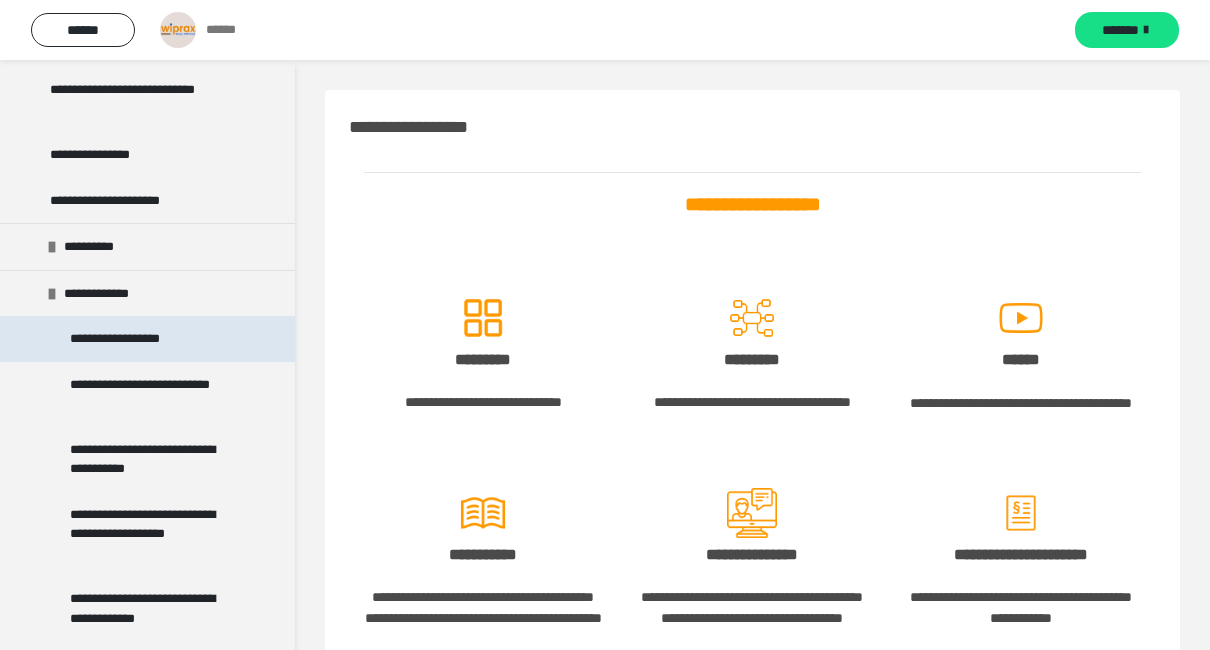 click on "**********" at bounding box center [130, 339] 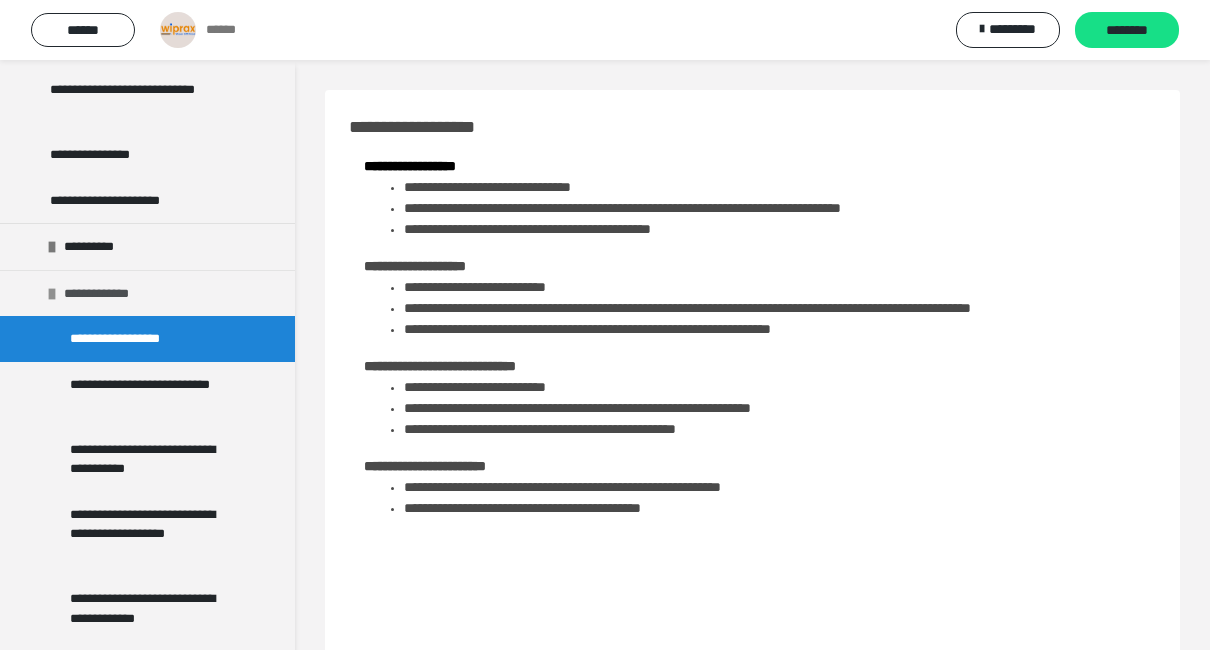click at bounding box center (52, 294) 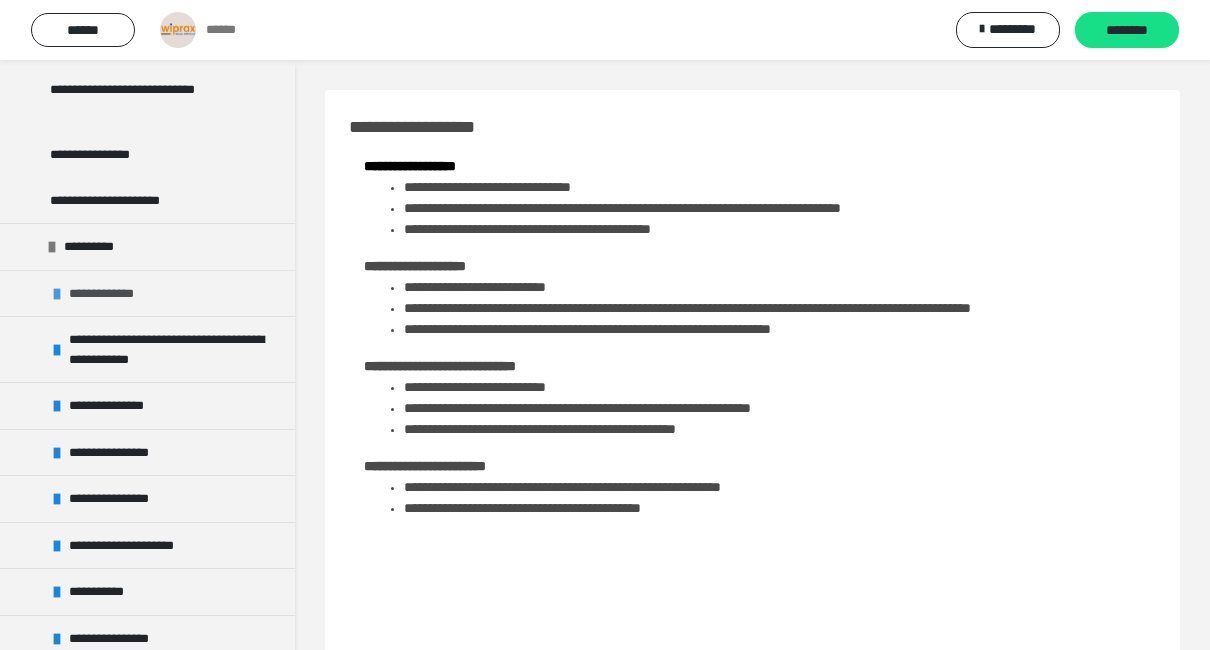 scroll, scrollTop: 500, scrollLeft: 0, axis: vertical 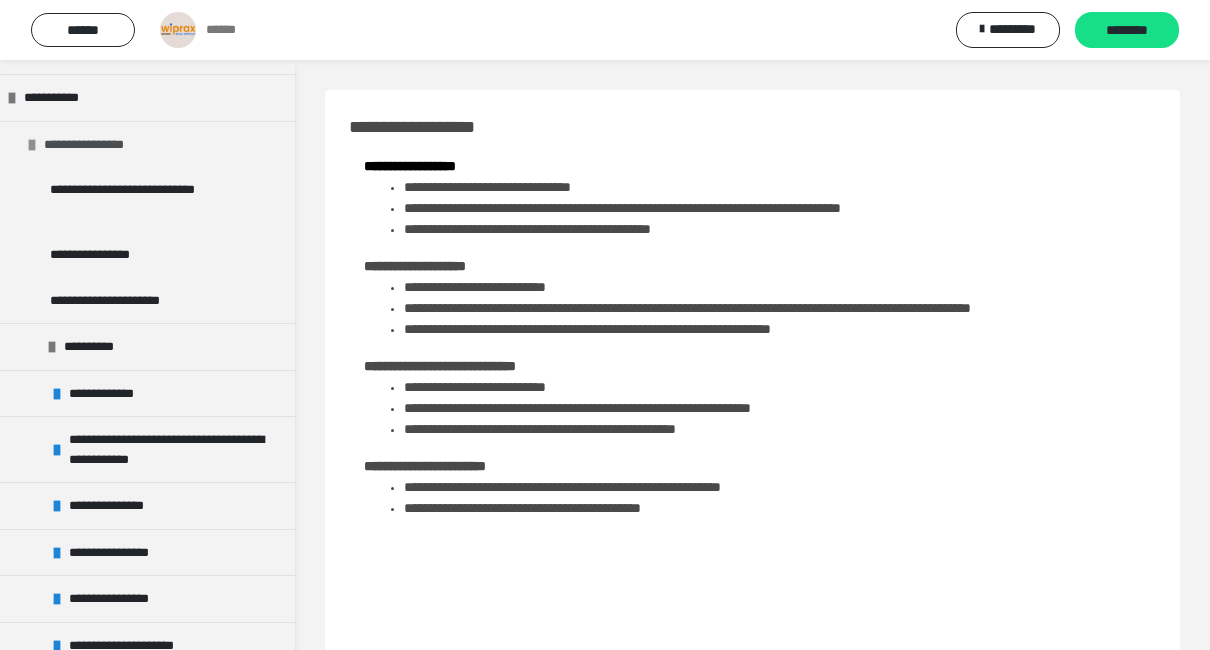 click at bounding box center (32, 145) 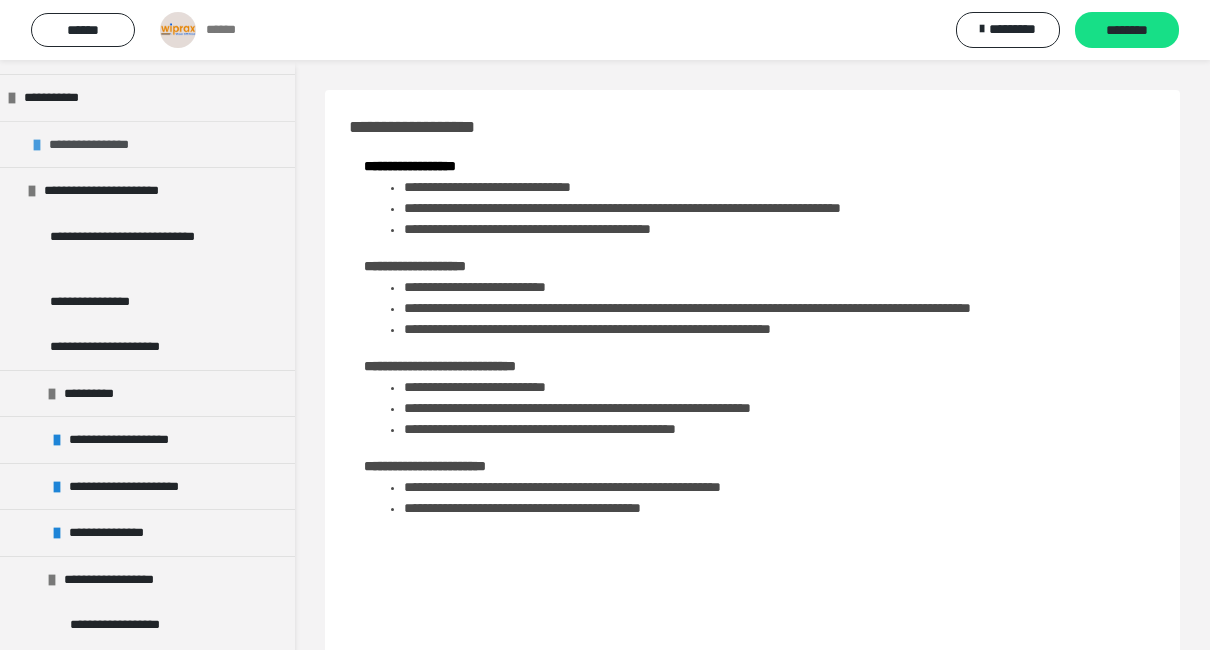 click at bounding box center [37, 145] 